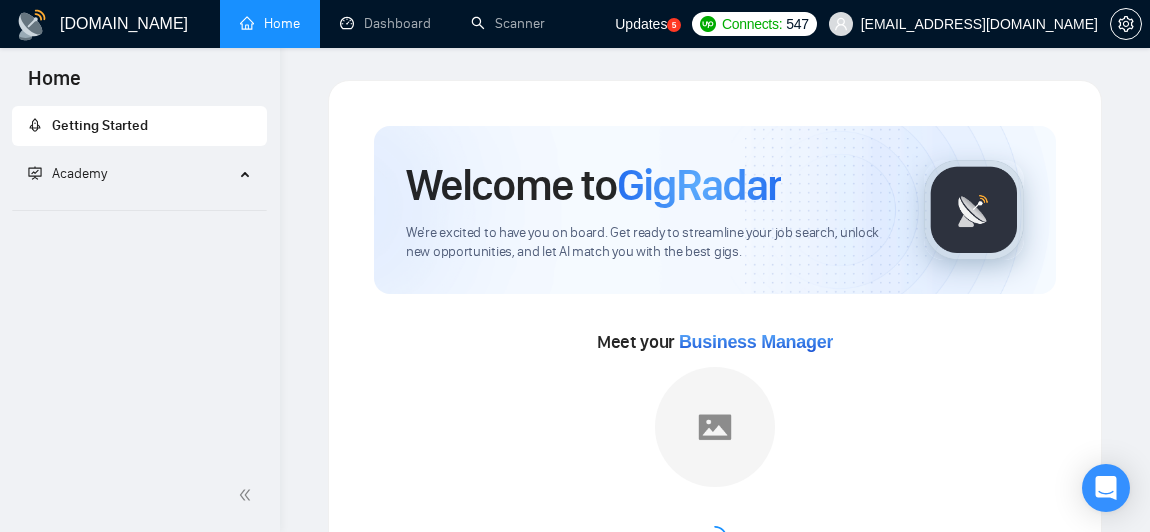 scroll, scrollTop: 0, scrollLeft: 0, axis: both 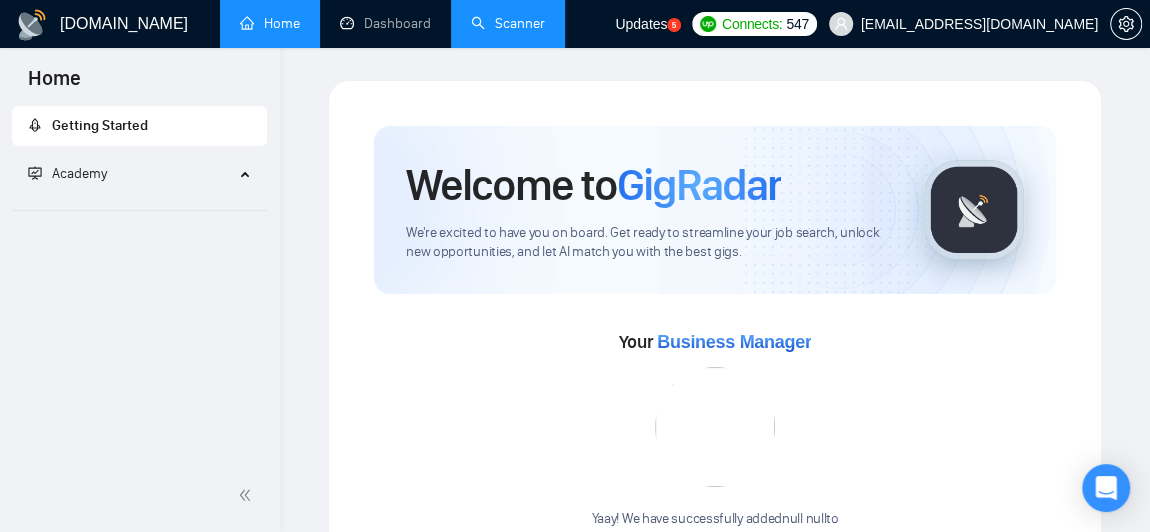 click on "Scanner" at bounding box center [508, 23] 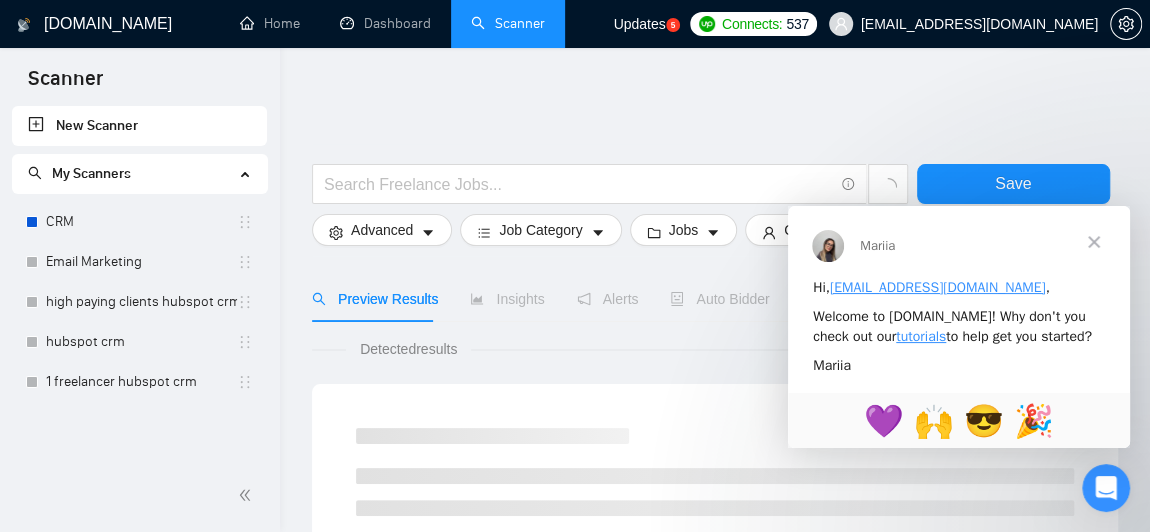 scroll, scrollTop: 0, scrollLeft: 0, axis: both 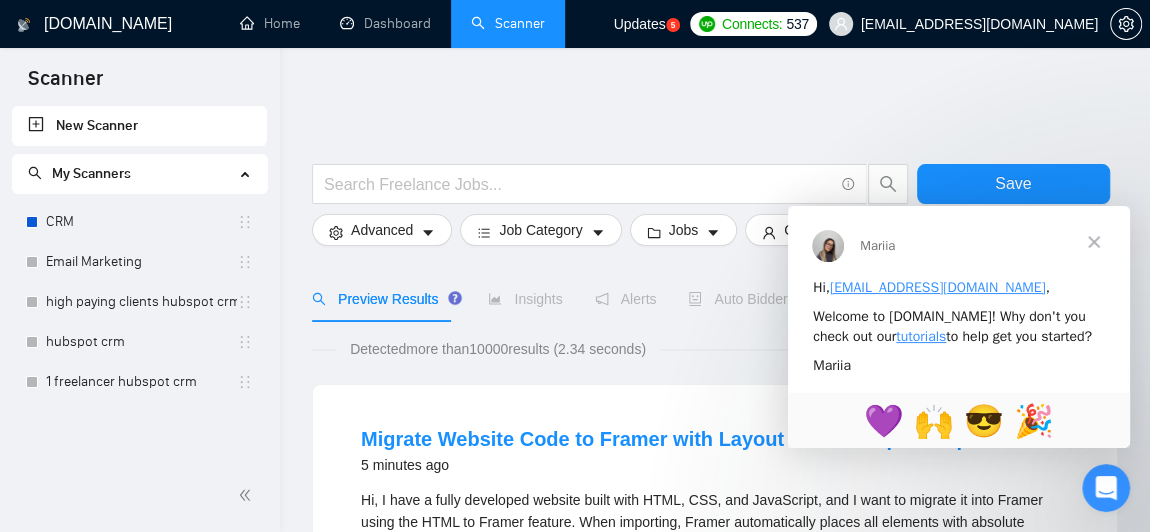 click at bounding box center (1094, 241) 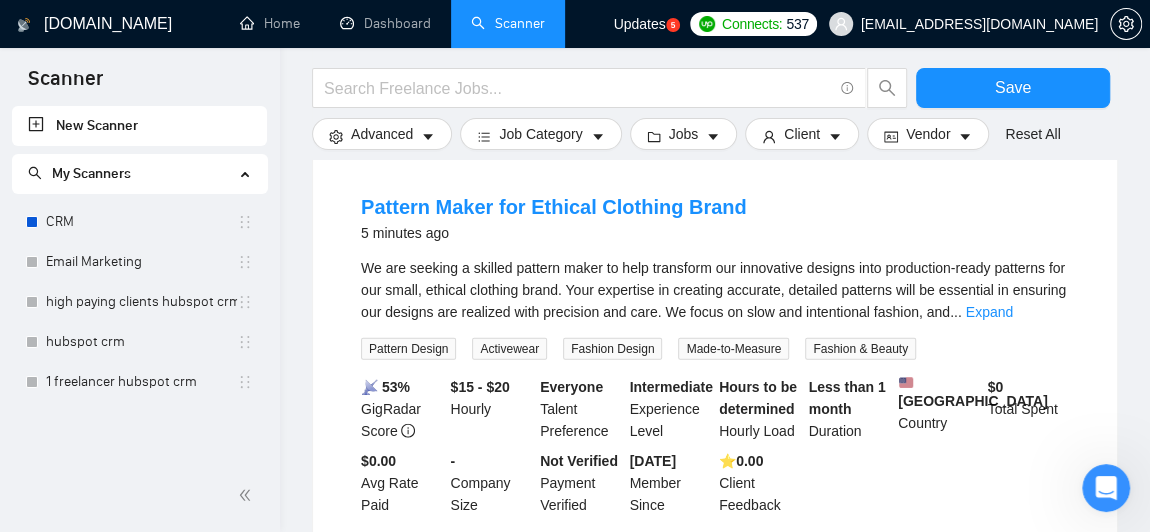 scroll, scrollTop: 2038, scrollLeft: 0, axis: vertical 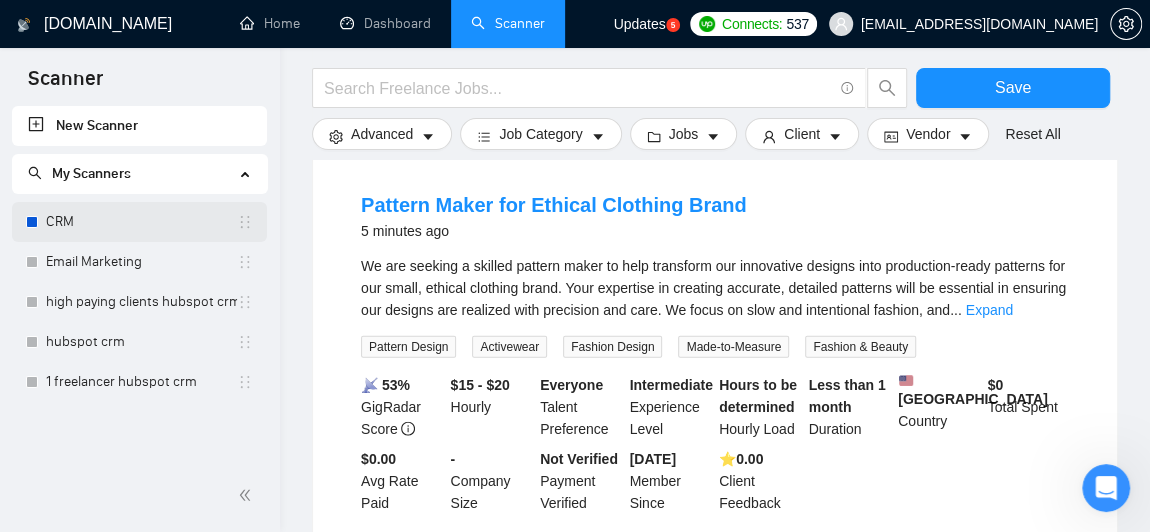 click on "CRM" at bounding box center (141, 222) 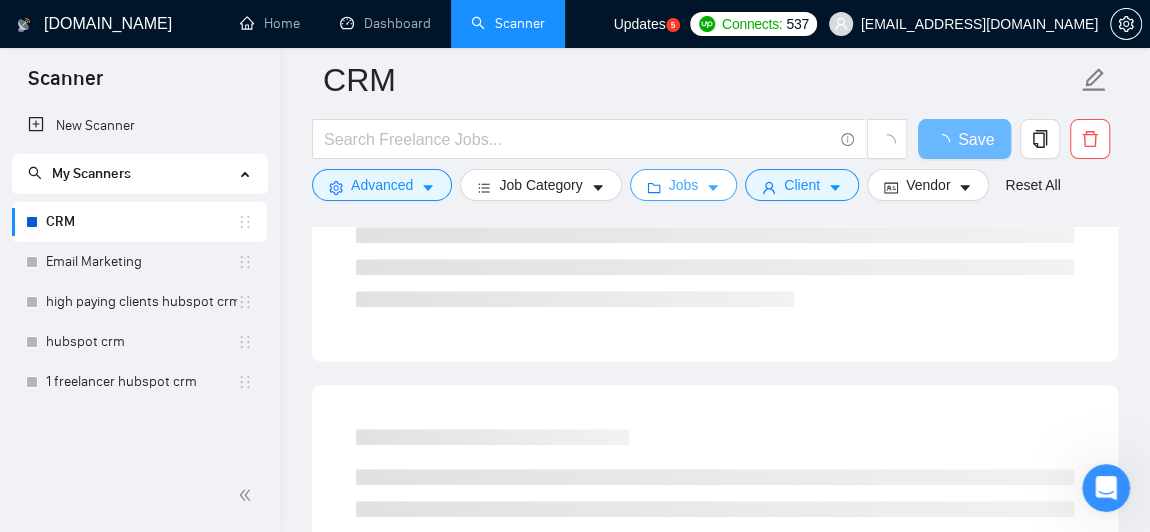 scroll, scrollTop: 86, scrollLeft: 0, axis: vertical 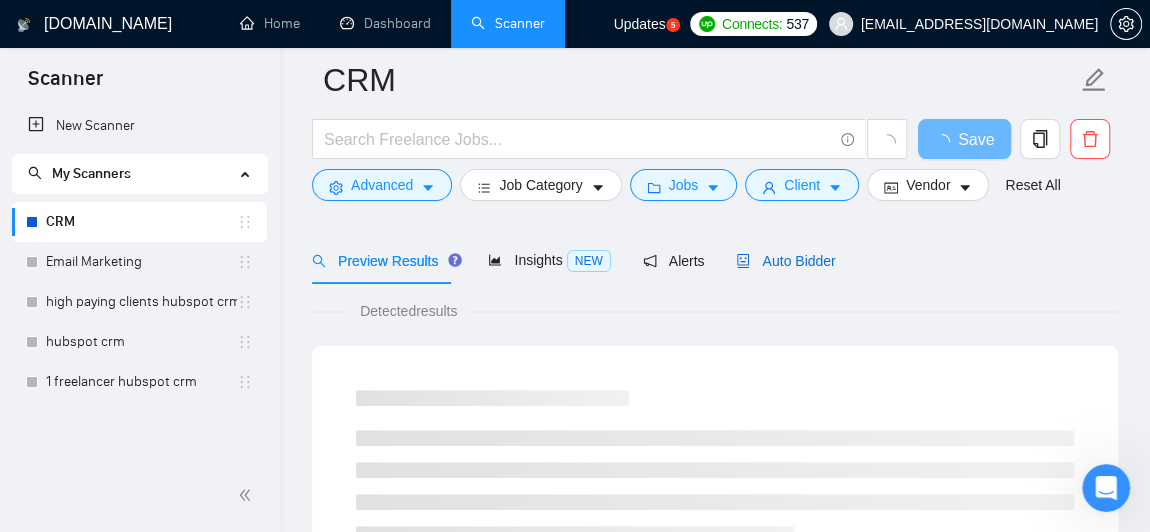 click on "Auto Bidder" at bounding box center (785, 261) 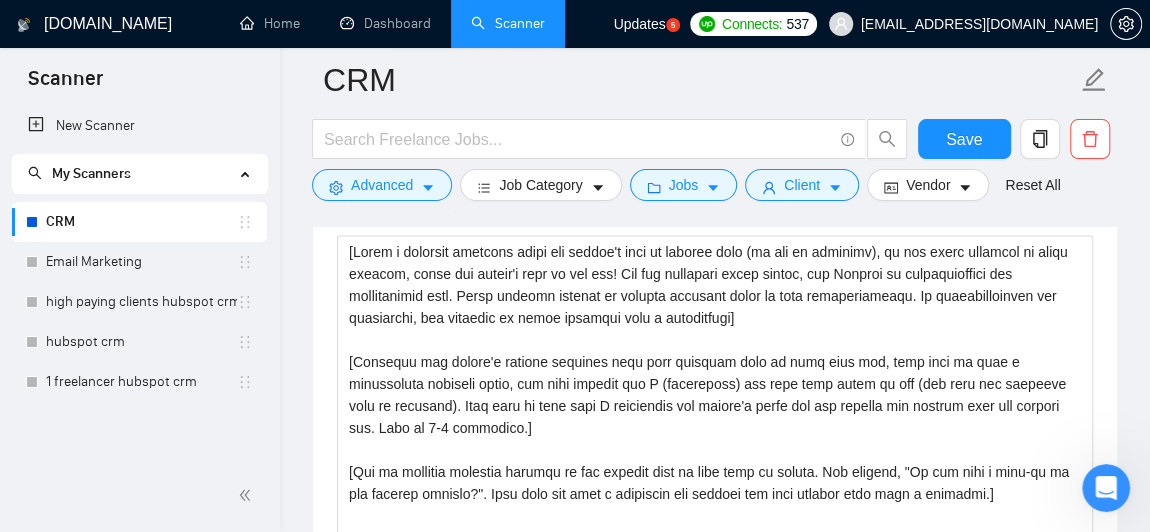 scroll, scrollTop: 1905, scrollLeft: 0, axis: vertical 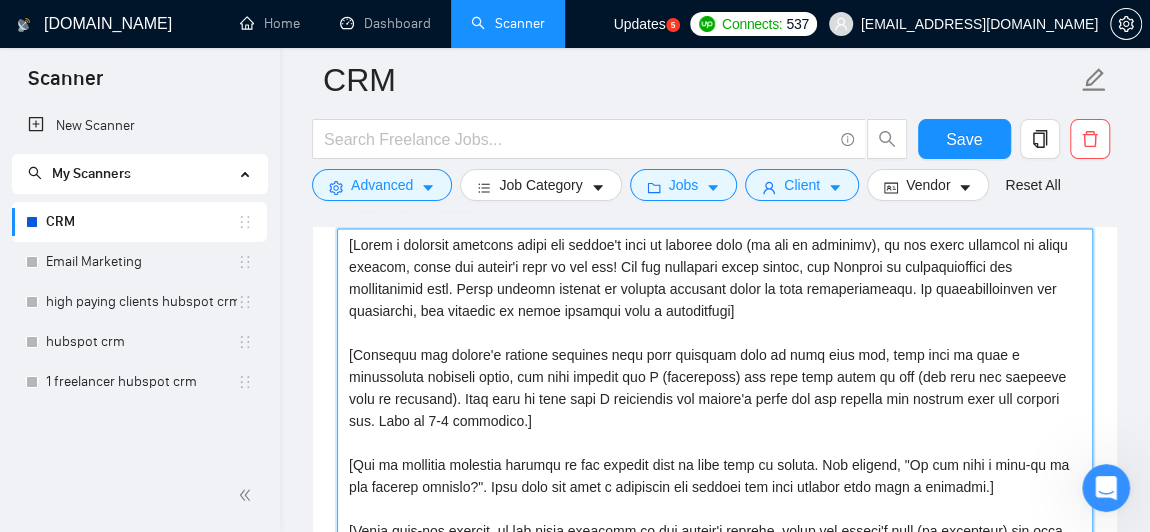 click on "Cover letter template:" at bounding box center (715, 454) 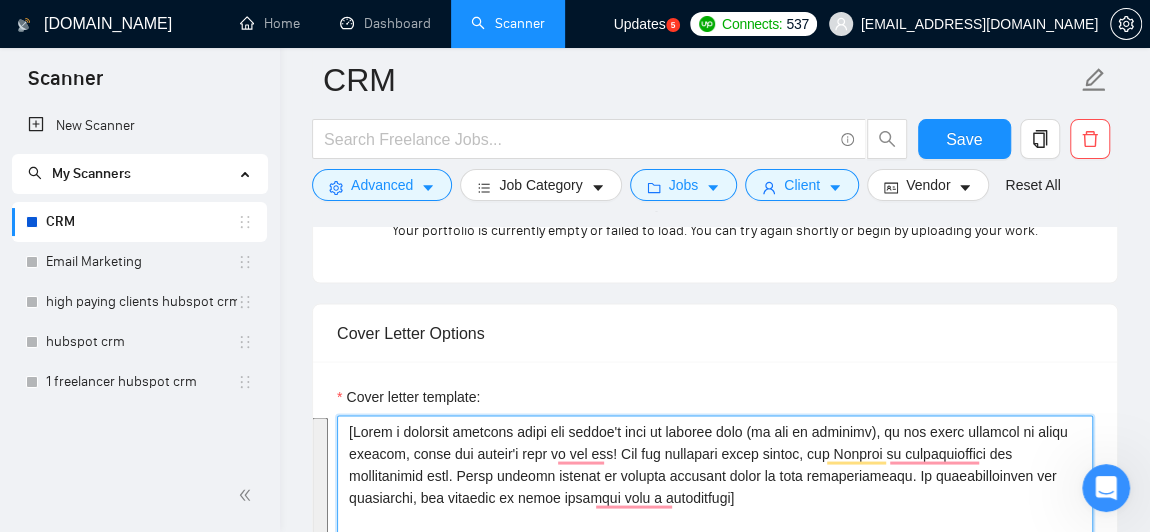 scroll, scrollTop: 1728, scrollLeft: 0, axis: vertical 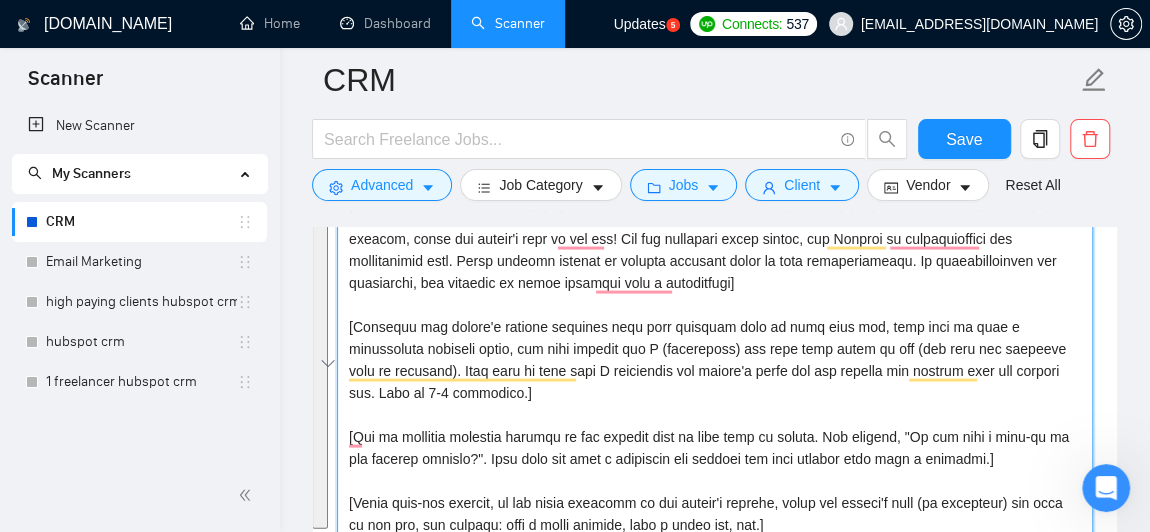 click on "Cover letter template:" at bounding box center (715, 426) 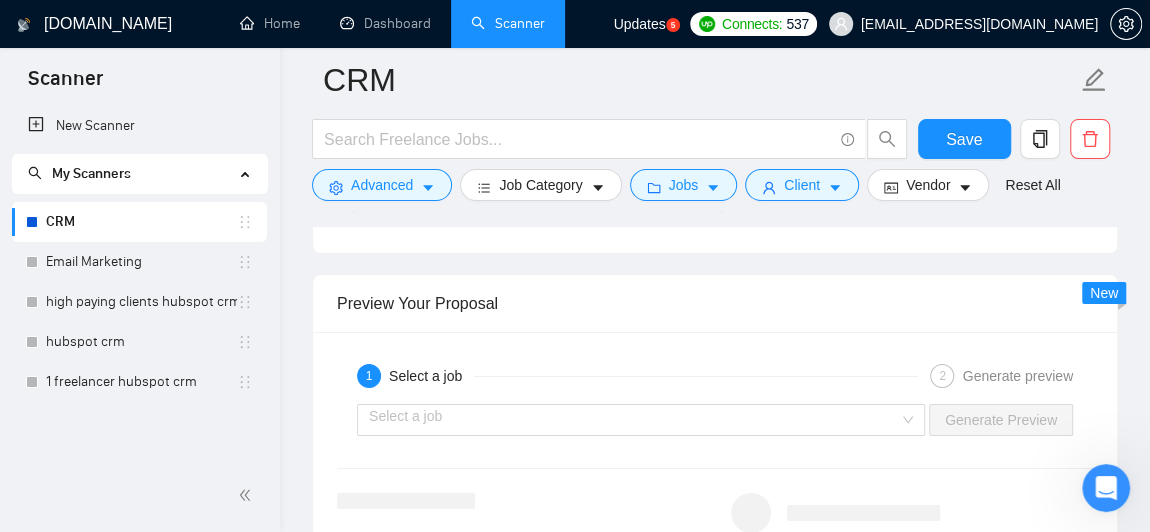 scroll, scrollTop: 3333, scrollLeft: 0, axis: vertical 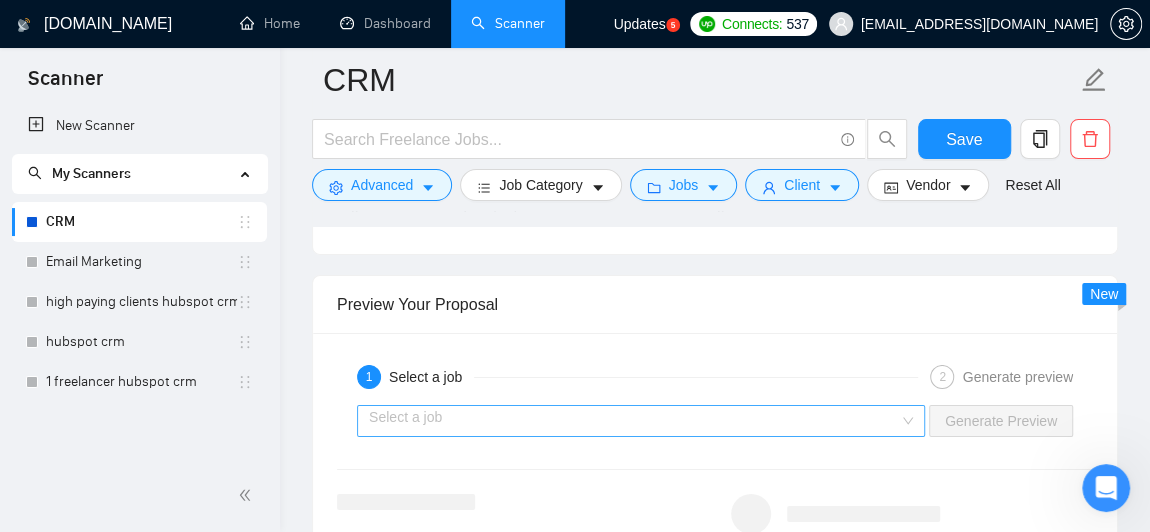 click at bounding box center (634, 421) 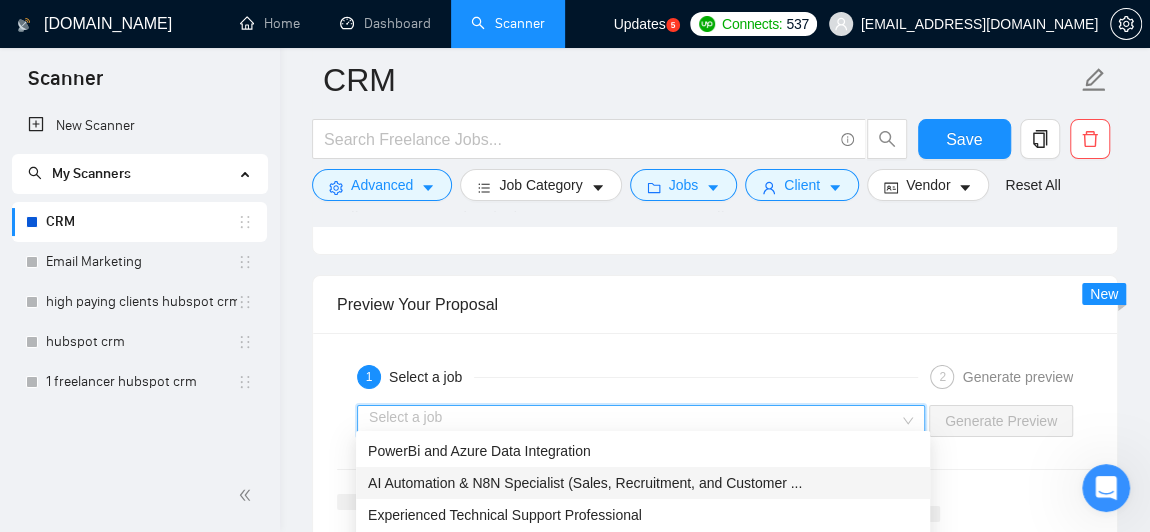 click on "AI Automation & N8N Specialist (Sales, Recruitment, and Customer  ..." at bounding box center [585, 483] 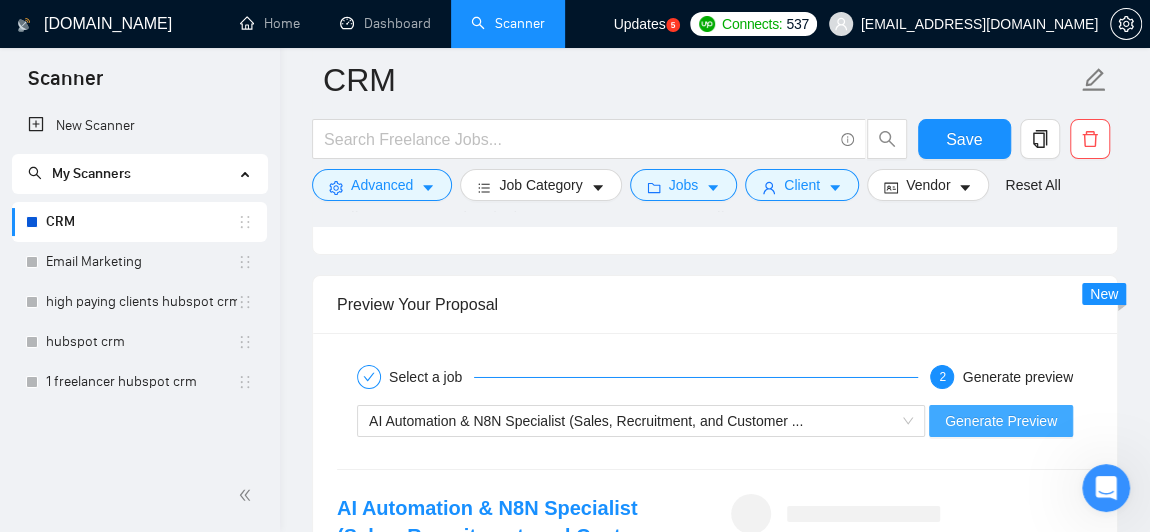 click on "Generate Preview" at bounding box center [1001, 421] 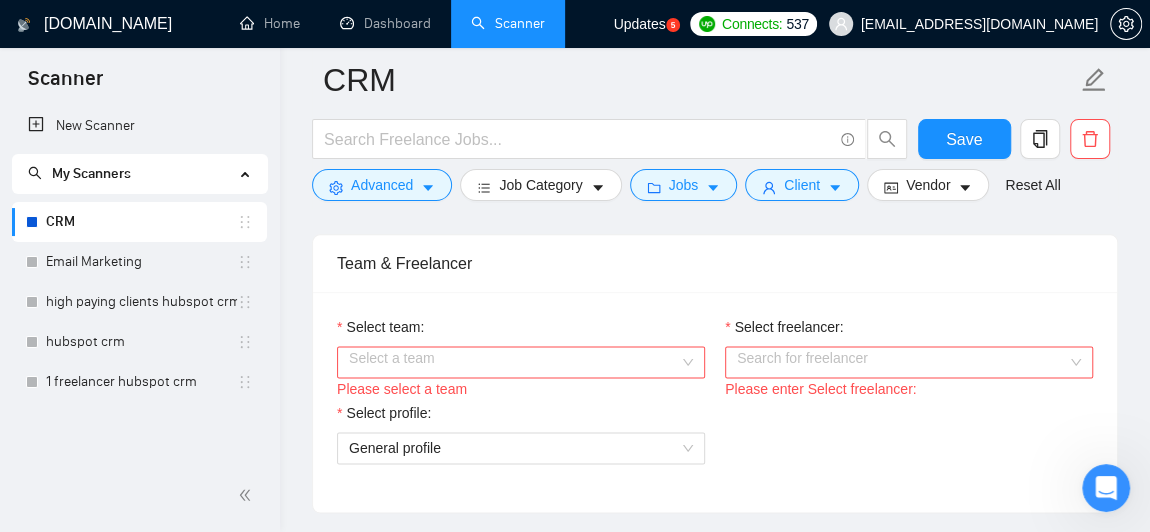 scroll, scrollTop: 1108, scrollLeft: 0, axis: vertical 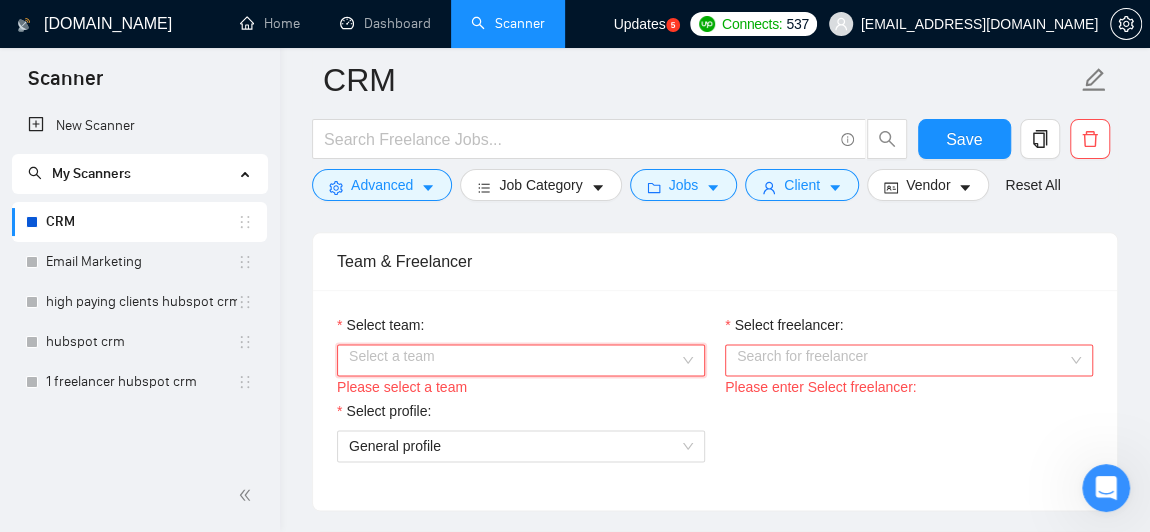 click on "Select a team" at bounding box center [521, 360] 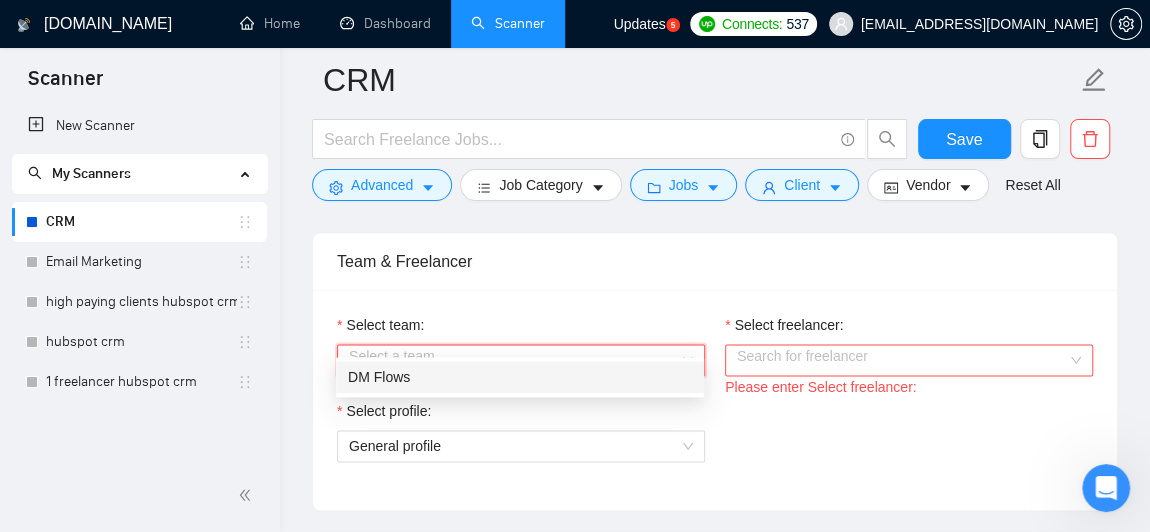 click on "DM Flows" at bounding box center (520, 377) 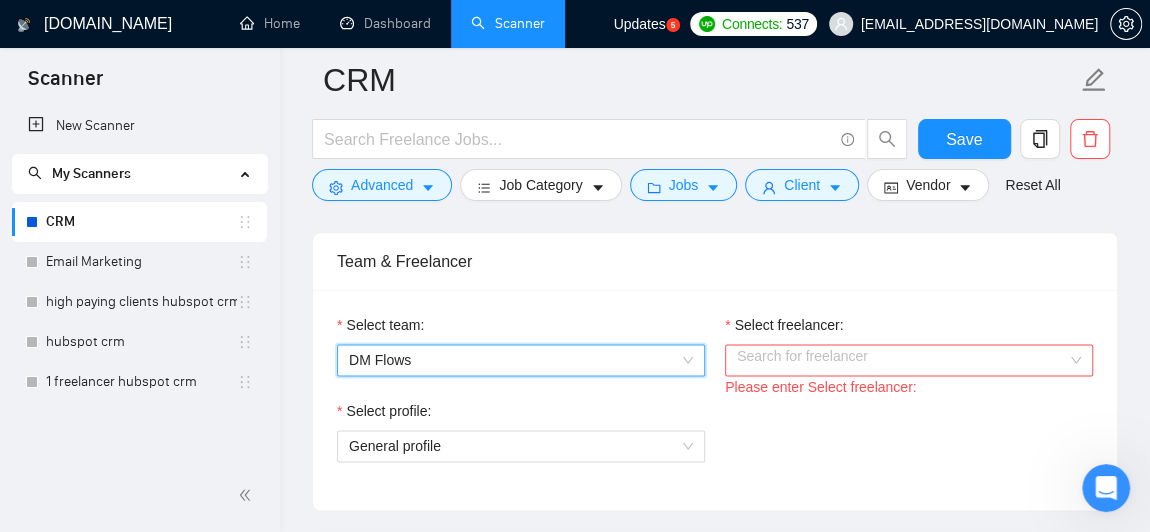 click on "Select freelancer:" at bounding box center (902, 360) 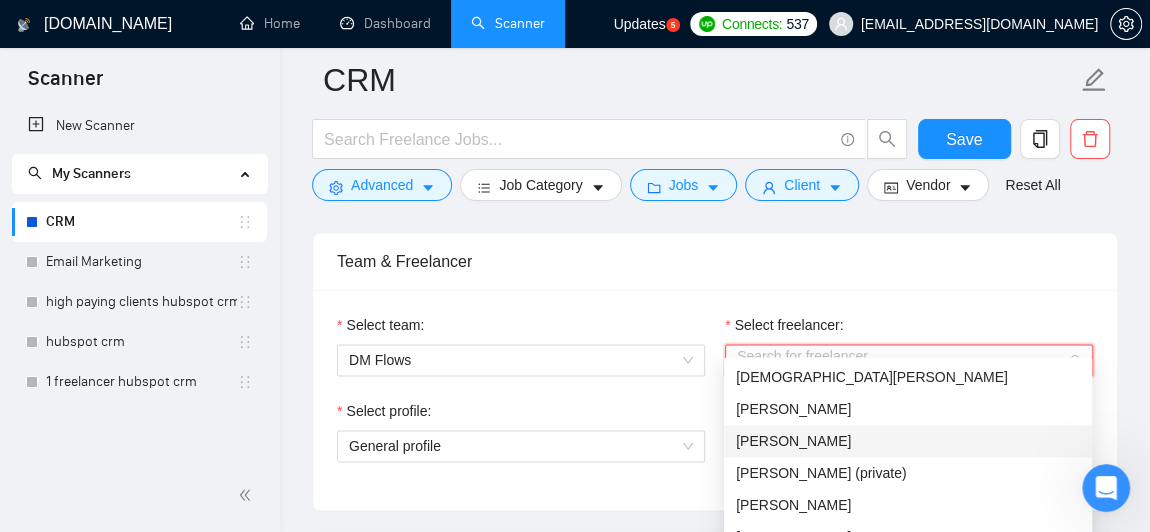 click on "[PERSON_NAME]" at bounding box center (908, 441) 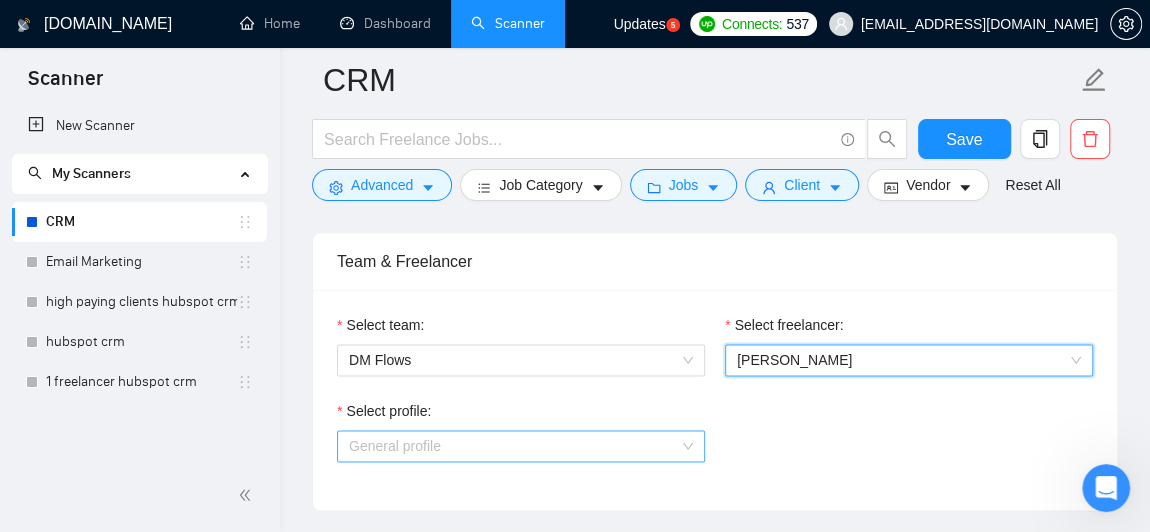 click on "General profile" at bounding box center (521, 446) 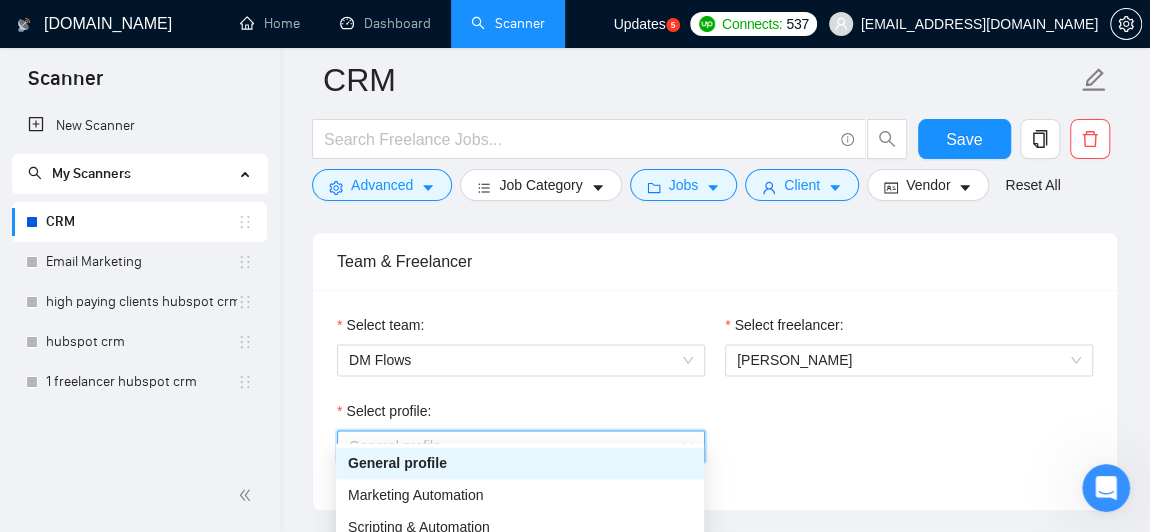 click on "General profile" at bounding box center (521, 446) 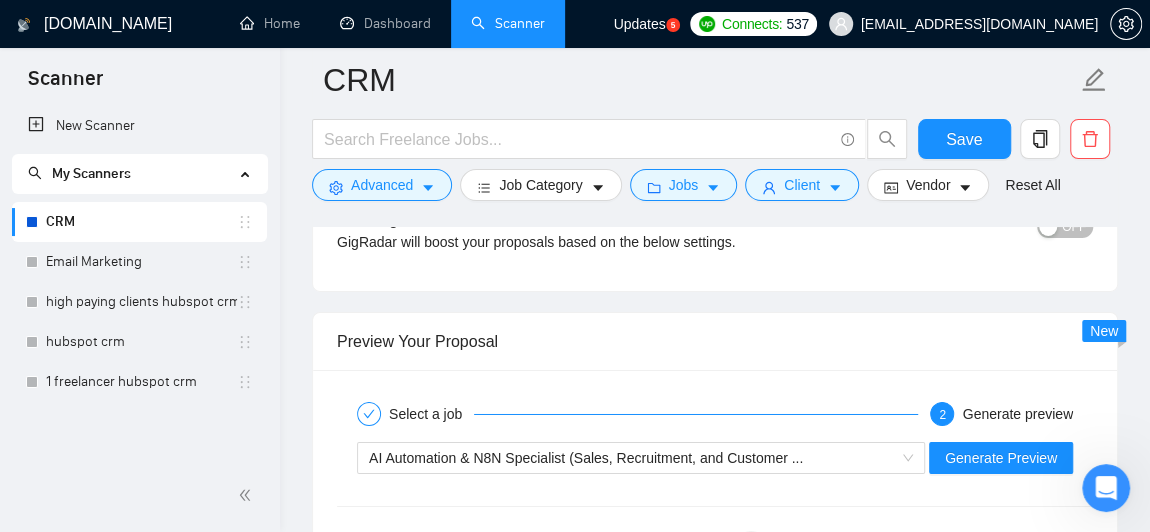scroll, scrollTop: 3353, scrollLeft: 0, axis: vertical 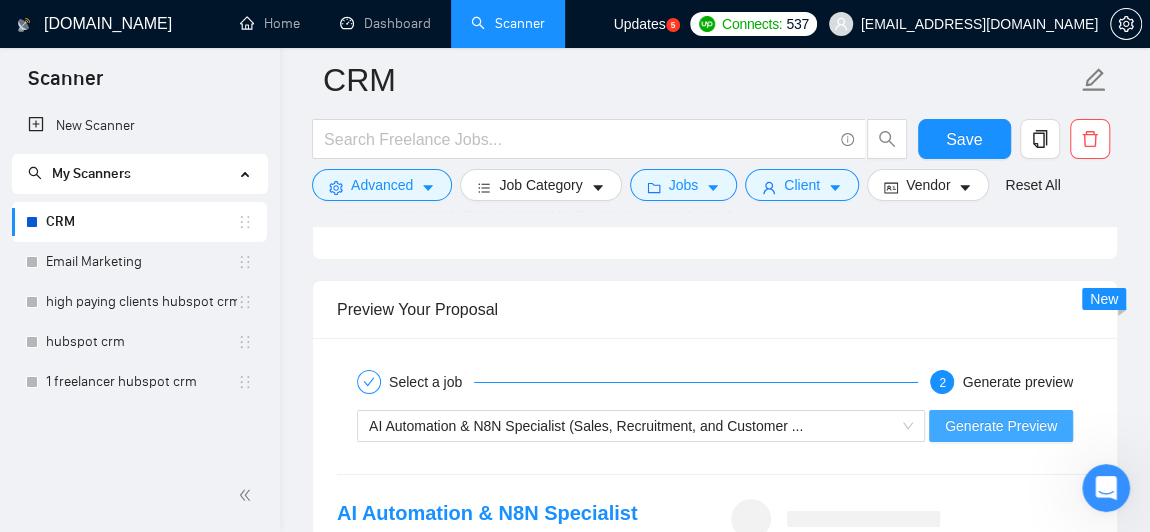 click on "Generate Preview" at bounding box center (1001, 426) 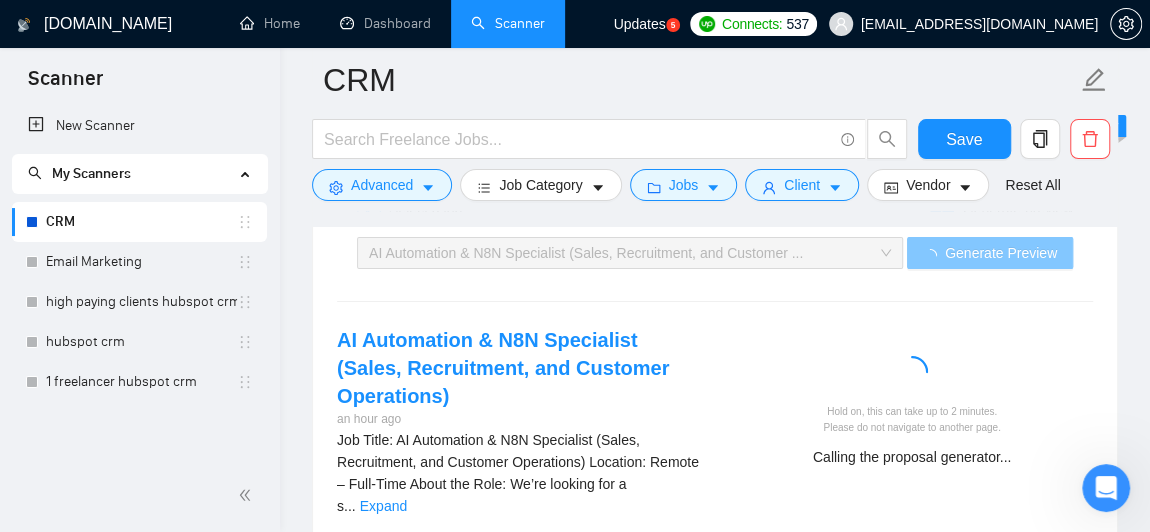 scroll, scrollTop: 3523, scrollLeft: 0, axis: vertical 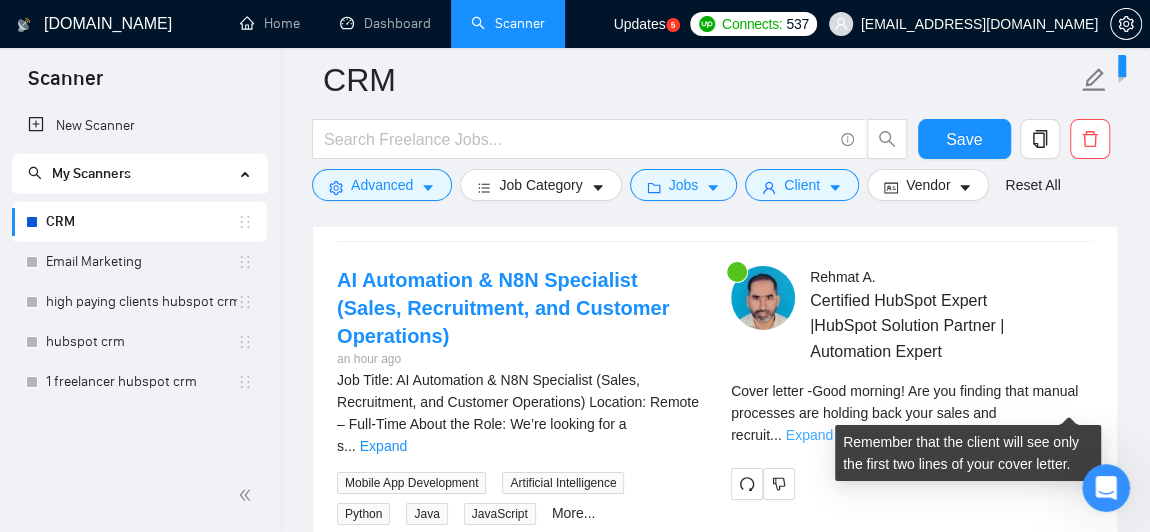 click on "Expand" at bounding box center (809, 435) 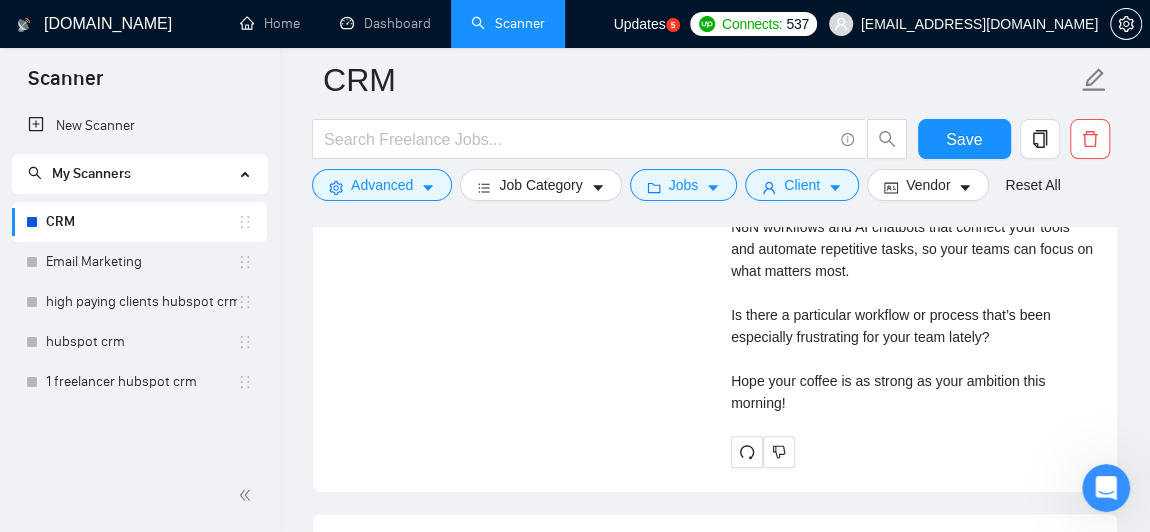 scroll, scrollTop: 3947, scrollLeft: 0, axis: vertical 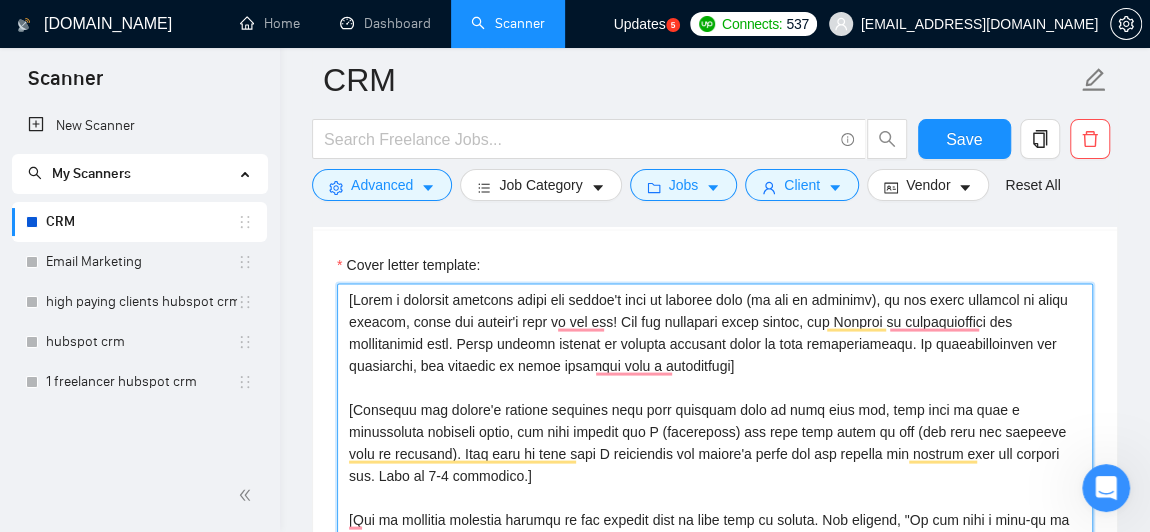 click on "Cover letter template:" at bounding box center (715, 508) 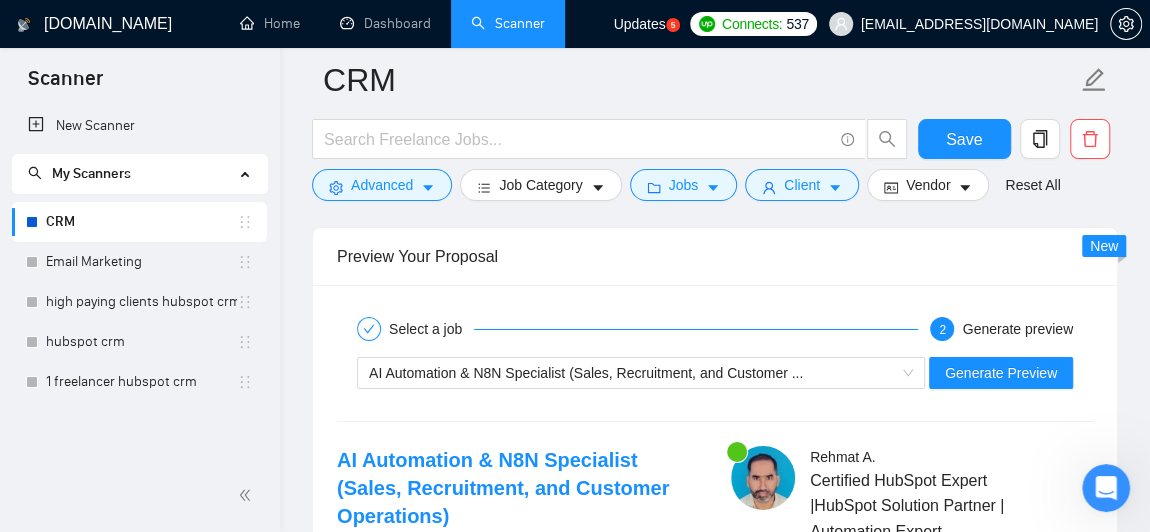 scroll, scrollTop: 3401, scrollLeft: 0, axis: vertical 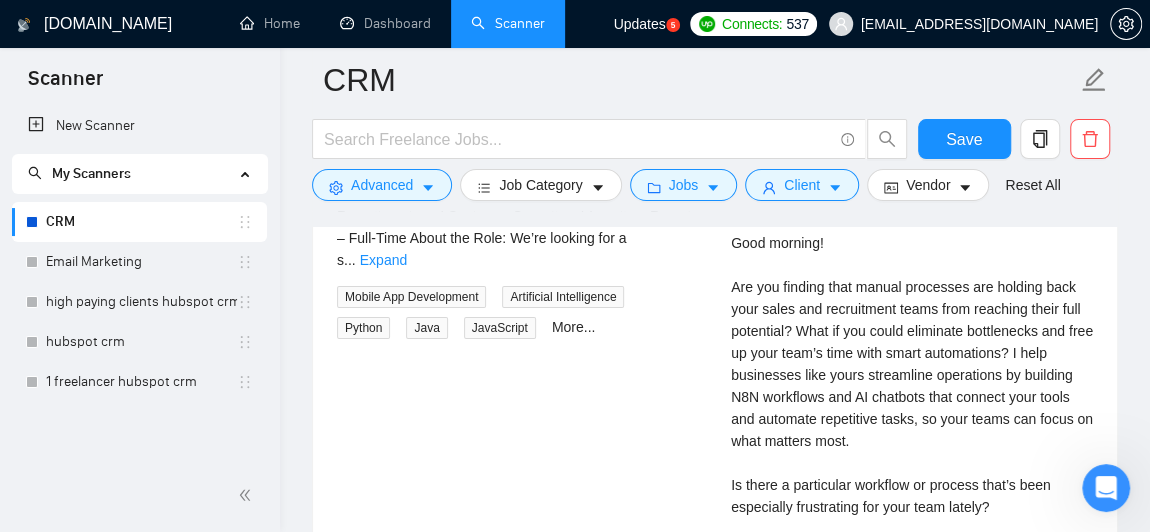 drag, startPoint x: 856, startPoint y: 5, endPoint x: 834, endPoint y: 437, distance: 432.5598 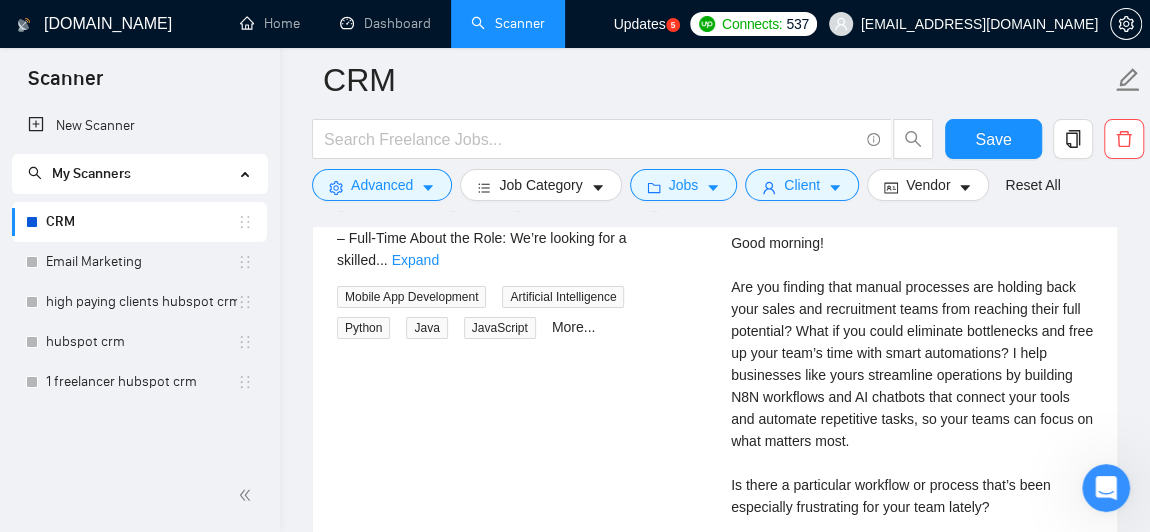 type 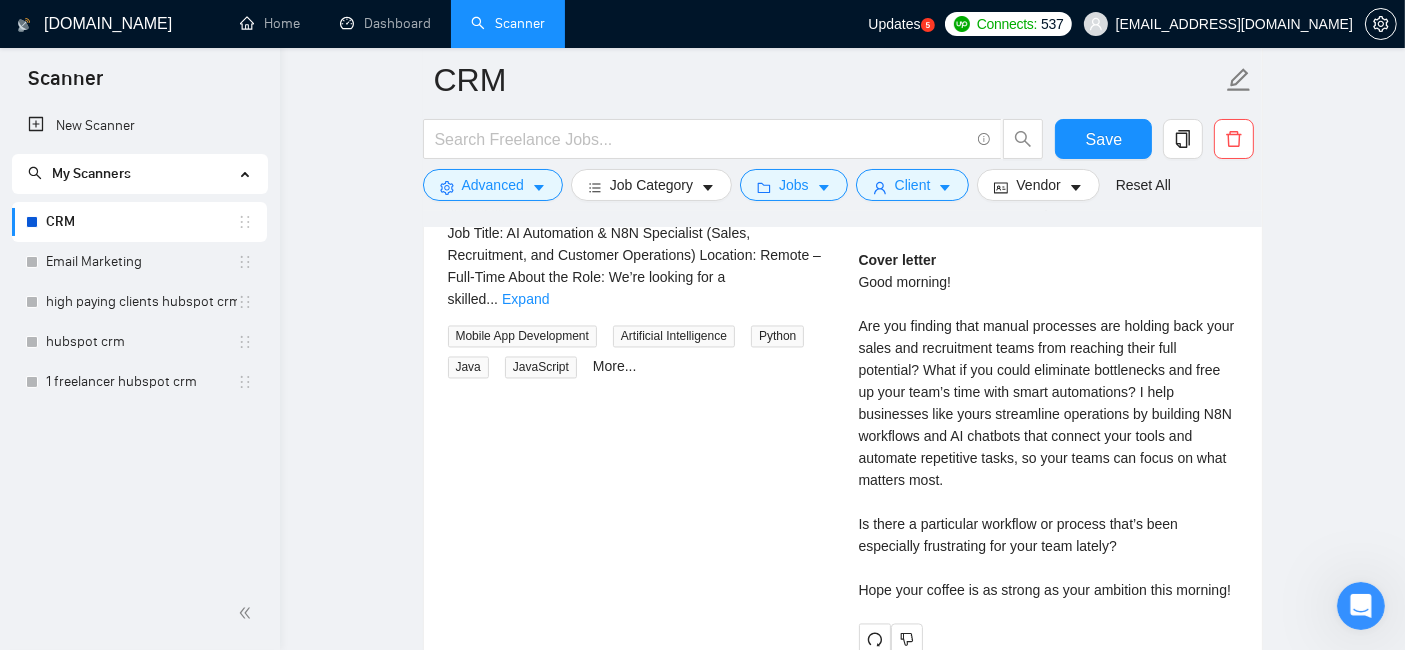 scroll, scrollTop: 3685, scrollLeft: 0, axis: vertical 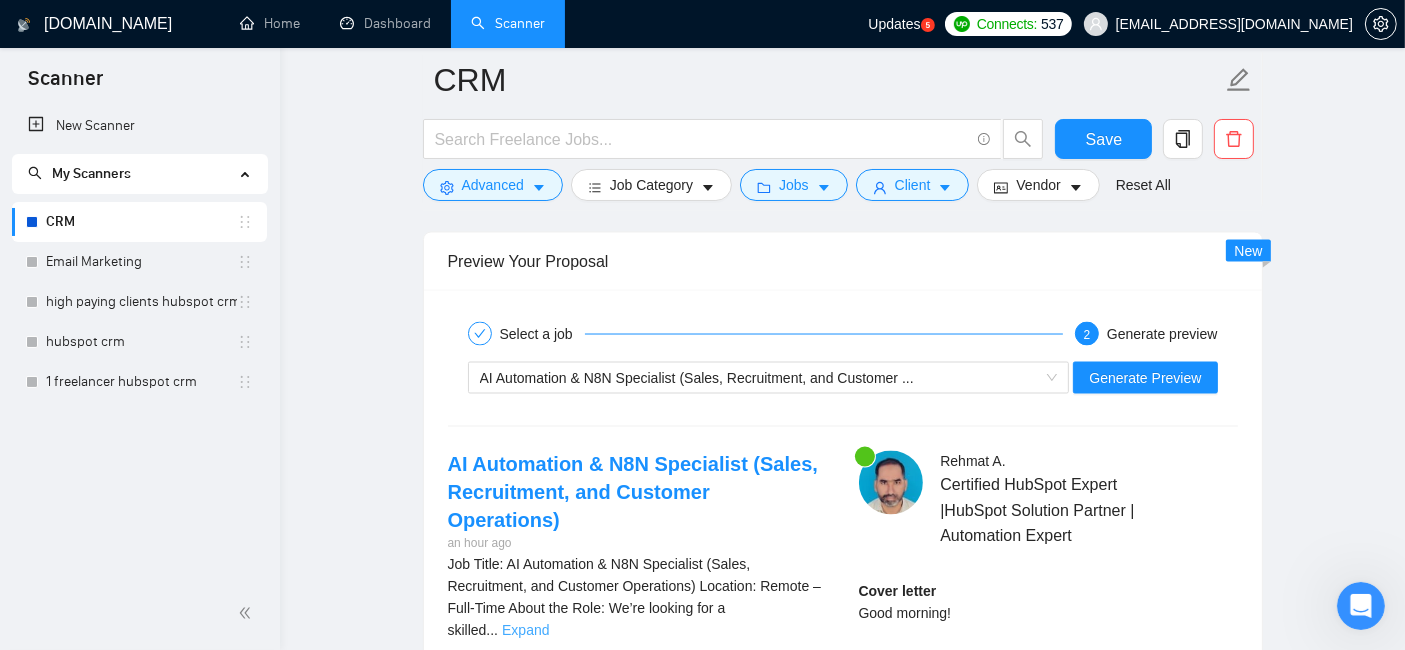 click on "Expand" at bounding box center (525, 631) 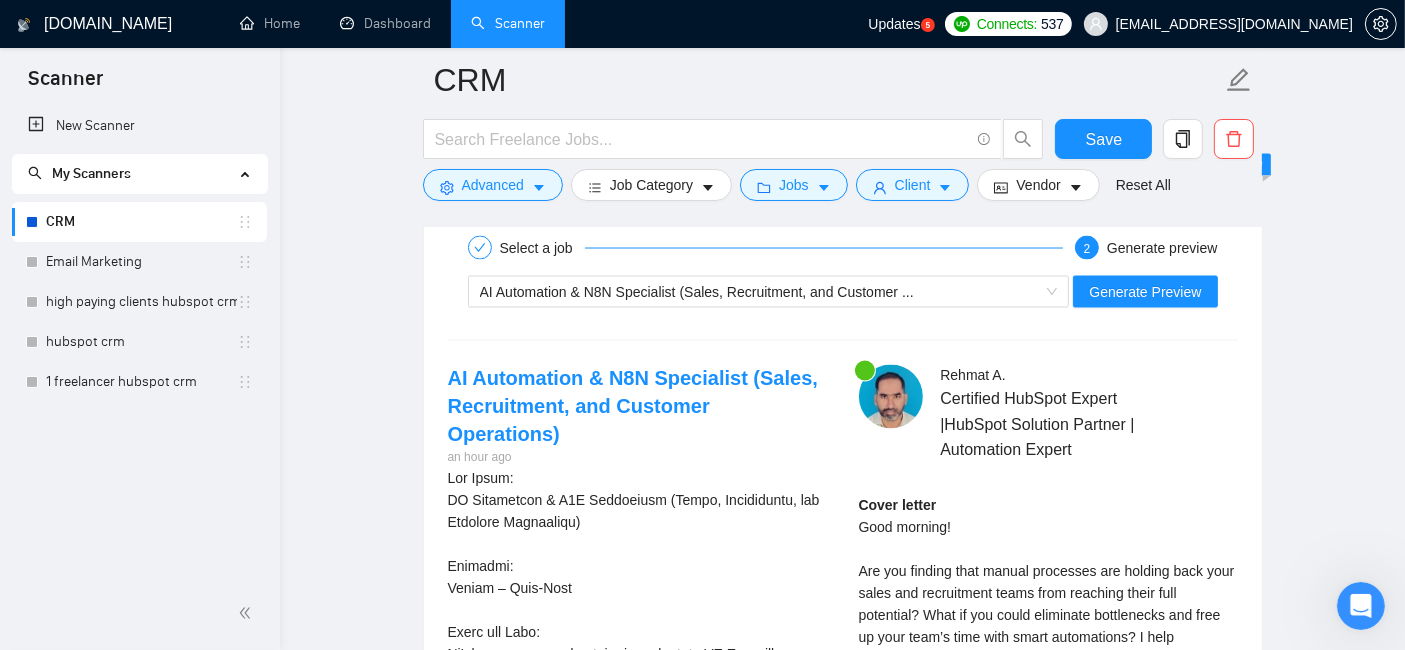 scroll, scrollTop: 3442, scrollLeft: 0, axis: vertical 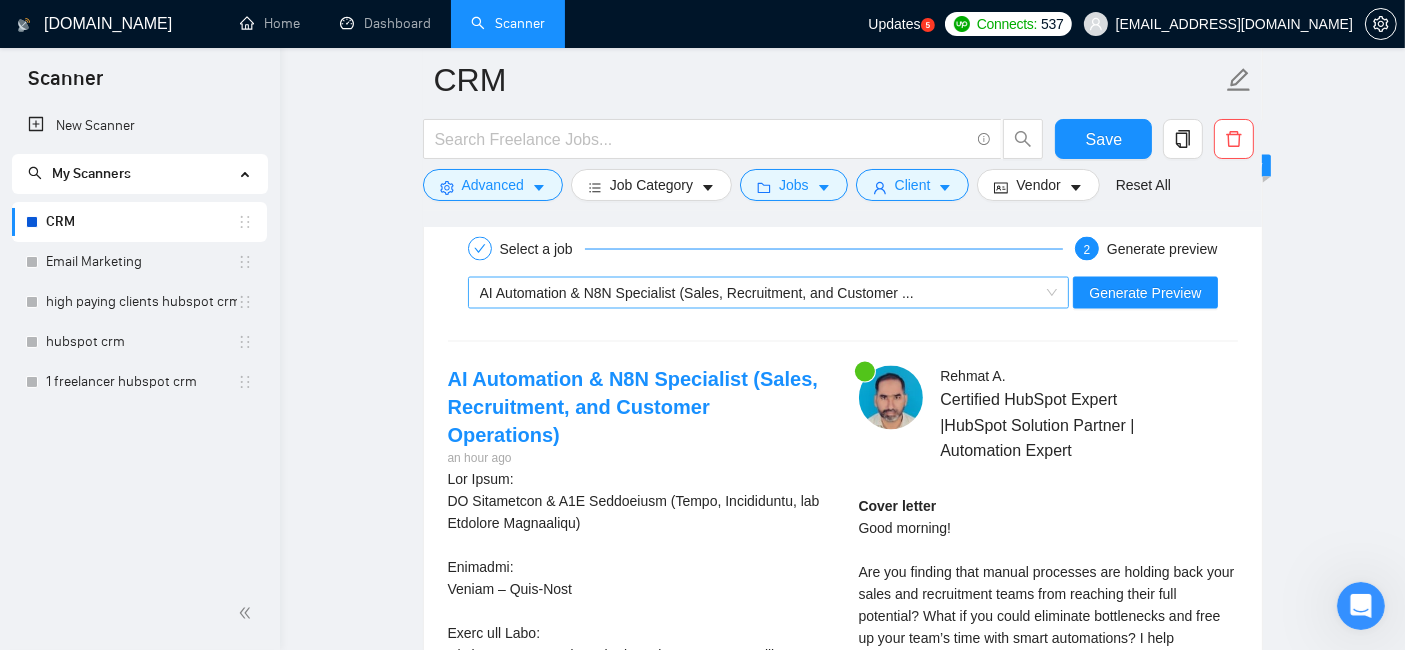 click on "AI Automation & N8N Specialist (Sales, Recruitment, and Customer  ..." at bounding box center (760, 293) 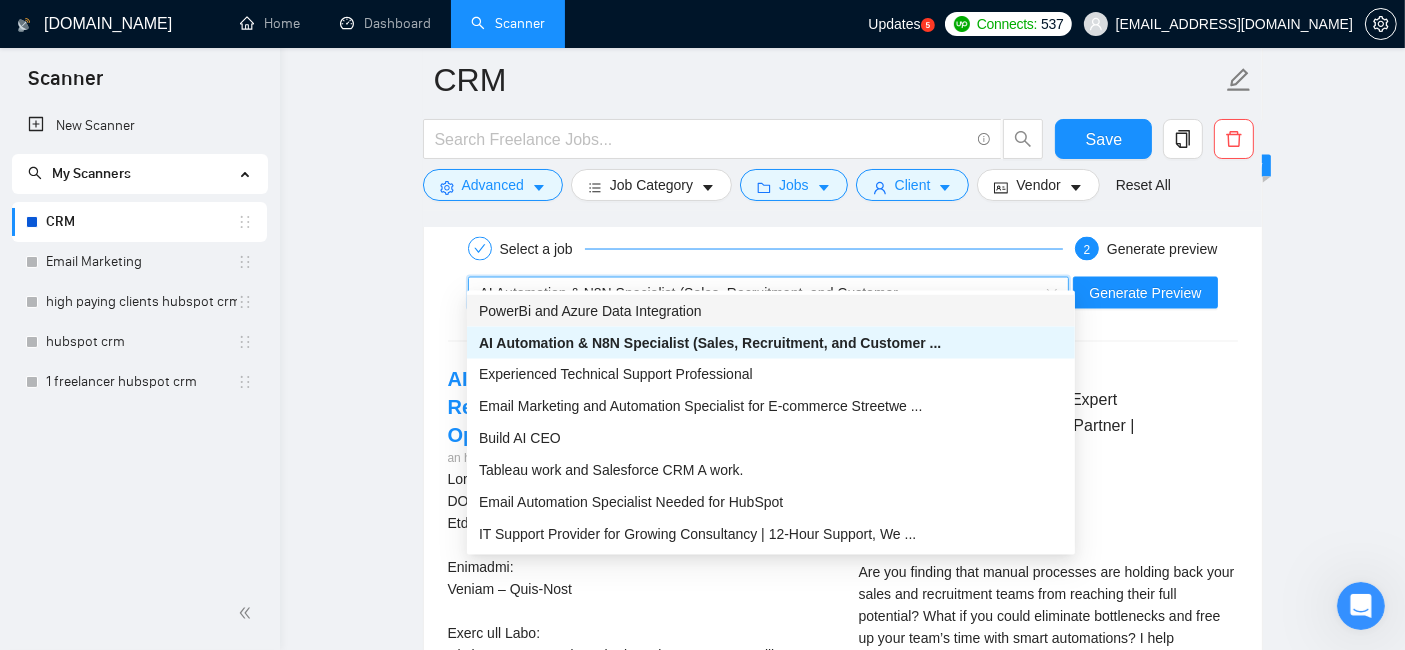 click on "AI Automation & N8N Specialist (Sales, Recruitment, and Customer  ..." at bounding box center (760, 293) 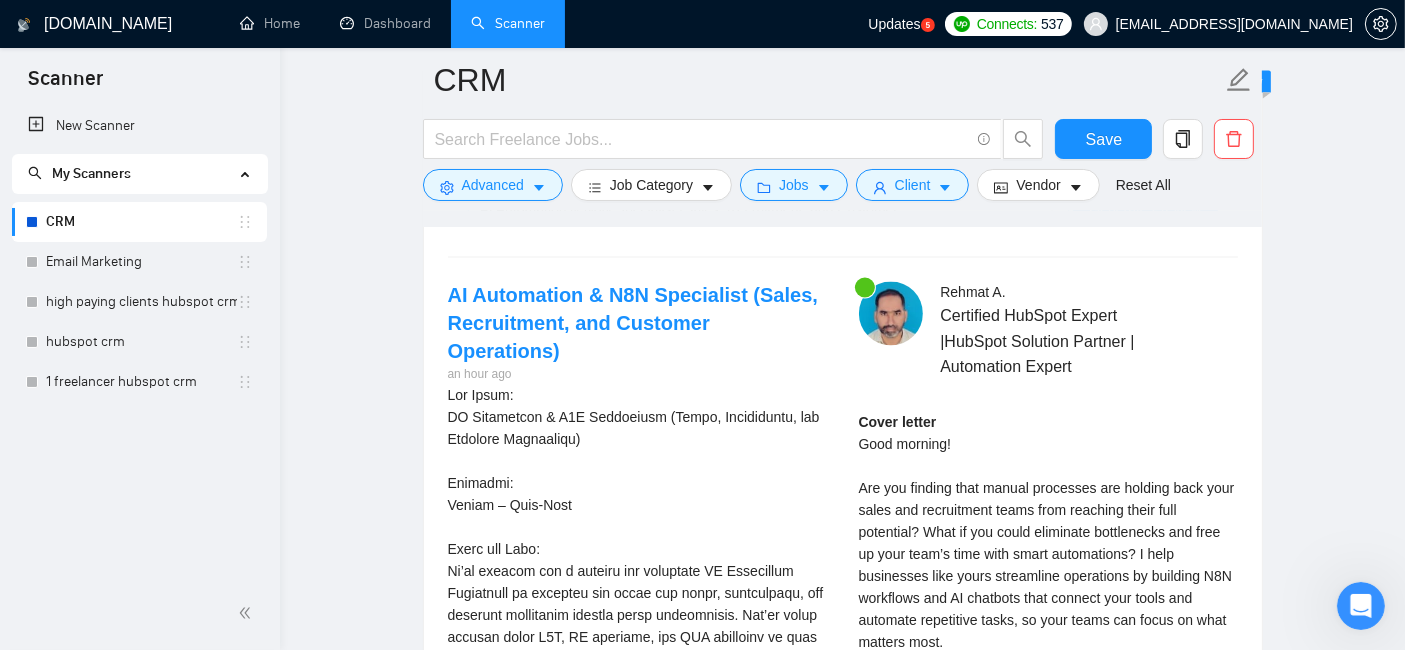 scroll, scrollTop: 3543, scrollLeft: 0, axis: vertical 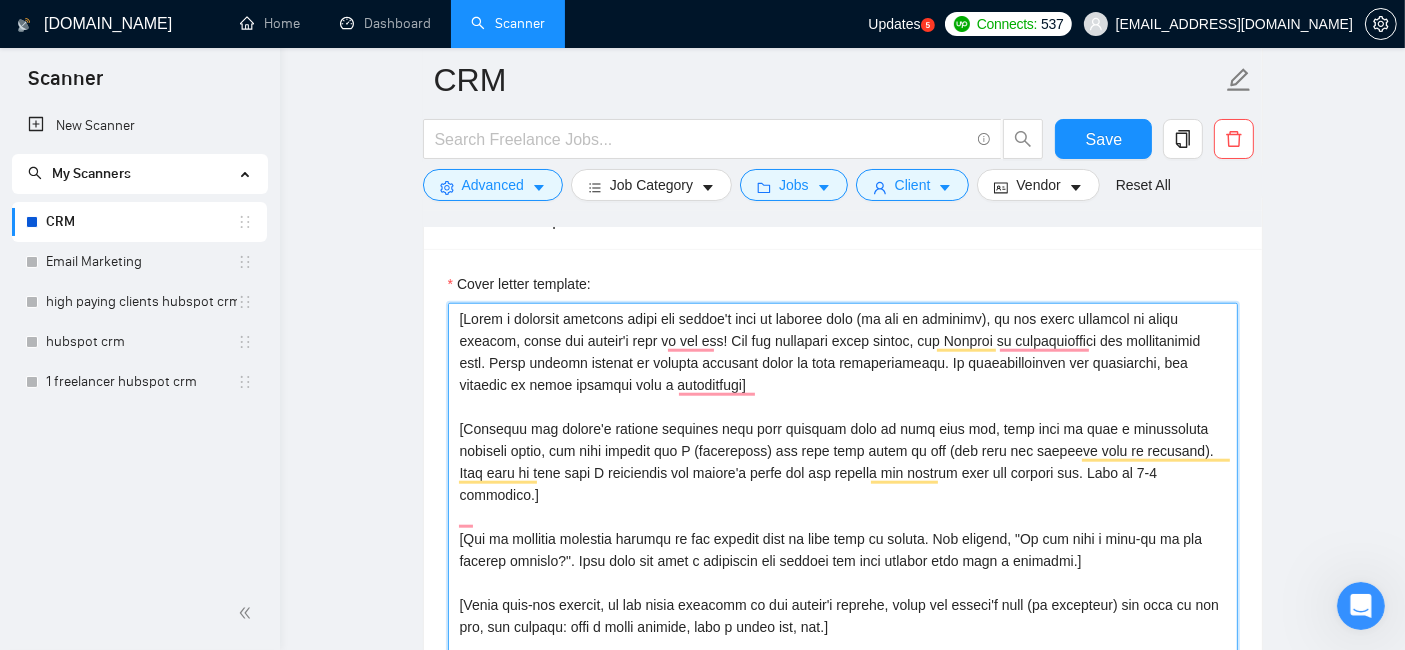 click on "Cover letter template:" at bounding box center (843, 528) 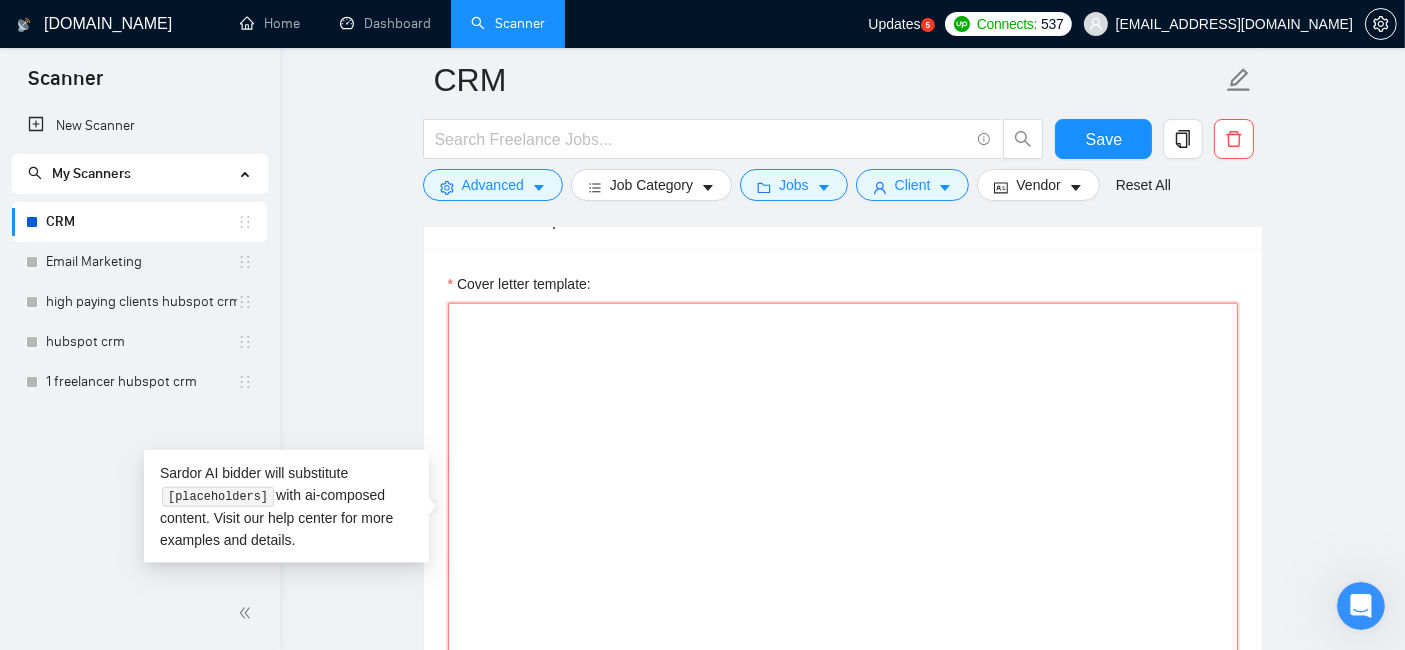 paste on "Hi [CLIENT NAME],
I understand that you require [PROJECT REQUIREMENTS] to be done in [ADDITIONAL REQUIREMENT THAT DESCRIBES HOW THE WORK SHOULD BE DONE].
I recently helped [SIMILAR COMPANY OR PROJECT] struggling with [RELATED PAIN]. By [YOUR KEY ACTIONS], I increased their [METRIC] by [X%] in [TIMEFRAME], unlocking [BENEFIT] for their team.
For your unique project, I propose the following steps:
[STEP 1]
[STEP 2]
[STEP 3]
We can start working together as early as [DATE]. In the next [DURATION], I will deliver [PROJECT DELIVERABLE] that meets your [PROJECT OBJECTIVES].
Please send me a quick message to discuss further if we’re a good fit for working together.
Thank you,
[YOUR NAME]
P.S [Suggest P.S something About Work]" 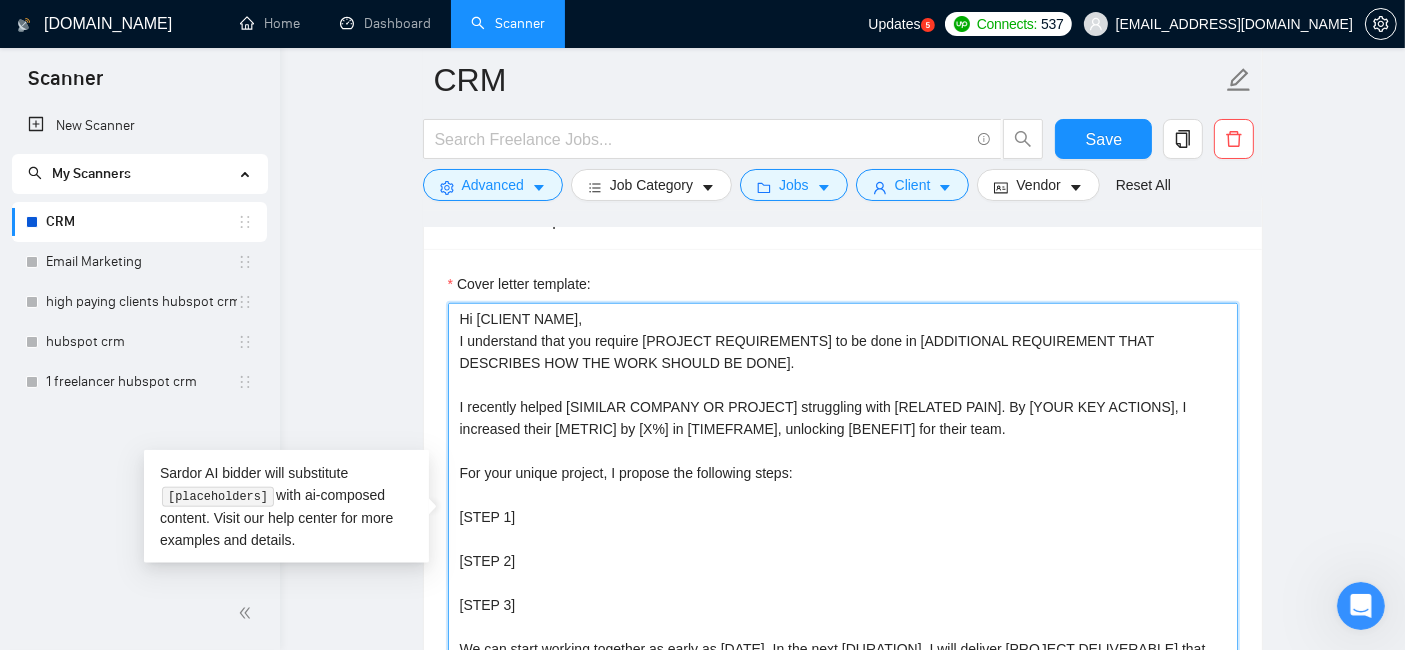 scroll, scrollTop: 1894, scrollLeft: 0, axis: vertical 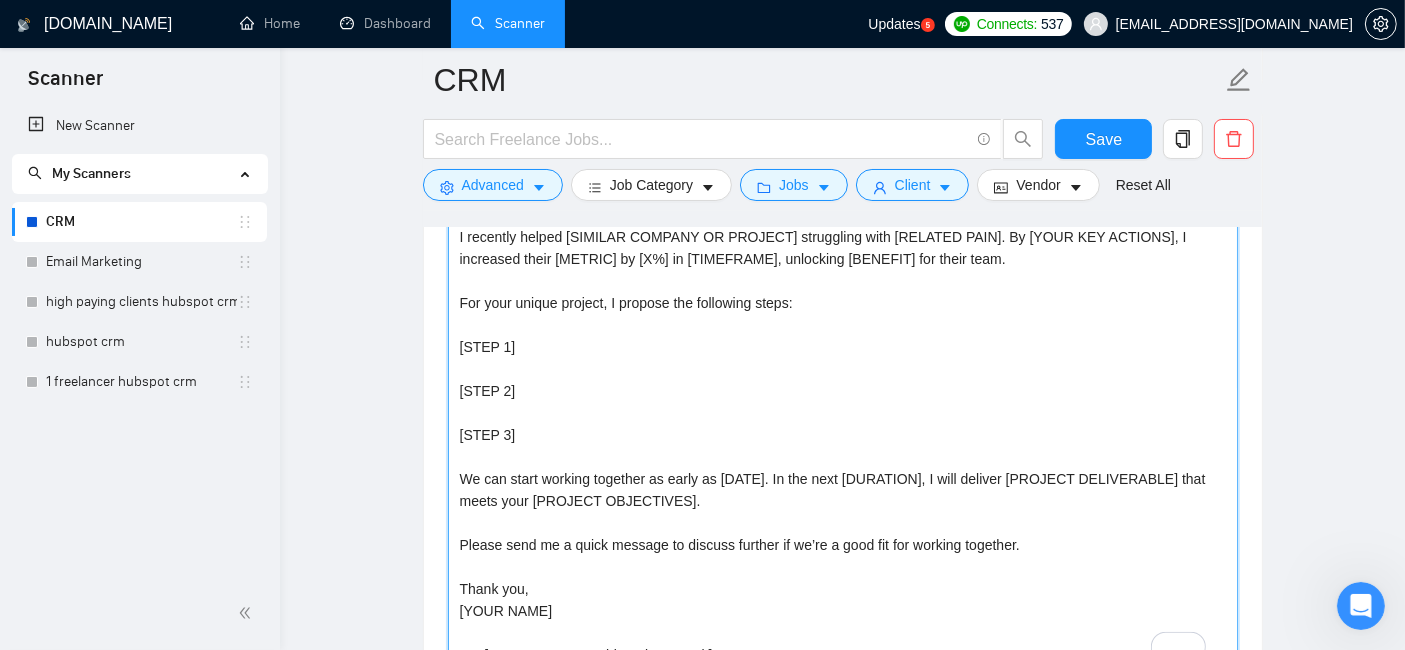 click on "Hi [CLIENT NAME],
I understand that you require [PROJECT REQUIREMENTS] to be done in [ADDITIONAL REQUIREMENT THAT DESCRIBES HOW THE WORK SHOULD BE DONE].
I recently helped [SIMILAR COMPANY OR PROJECT] struggling with [RELATED PAIN]. By [YOUR KEY ACTIONS], I increased their [METRIC] by [X%] in [TIMEFRAME], unlocking [BENEFIT] for their team.
For your unique project, I propose the following steps:
[STEP 1]
[STEP 2]
[STEP 3]
We can start working together as early as [DATE]. In the next [DURATION], I will deliver [PROJECT DELIVERABLE] that meets your [PROJECT OBJECTIVES].
Please send me a quick message to discuss further if we’re a good fit for working together.
Thank you,
[YOUR NAME]
P.S [Suggest P.S something About Work]" at bounding box center [843, 446] 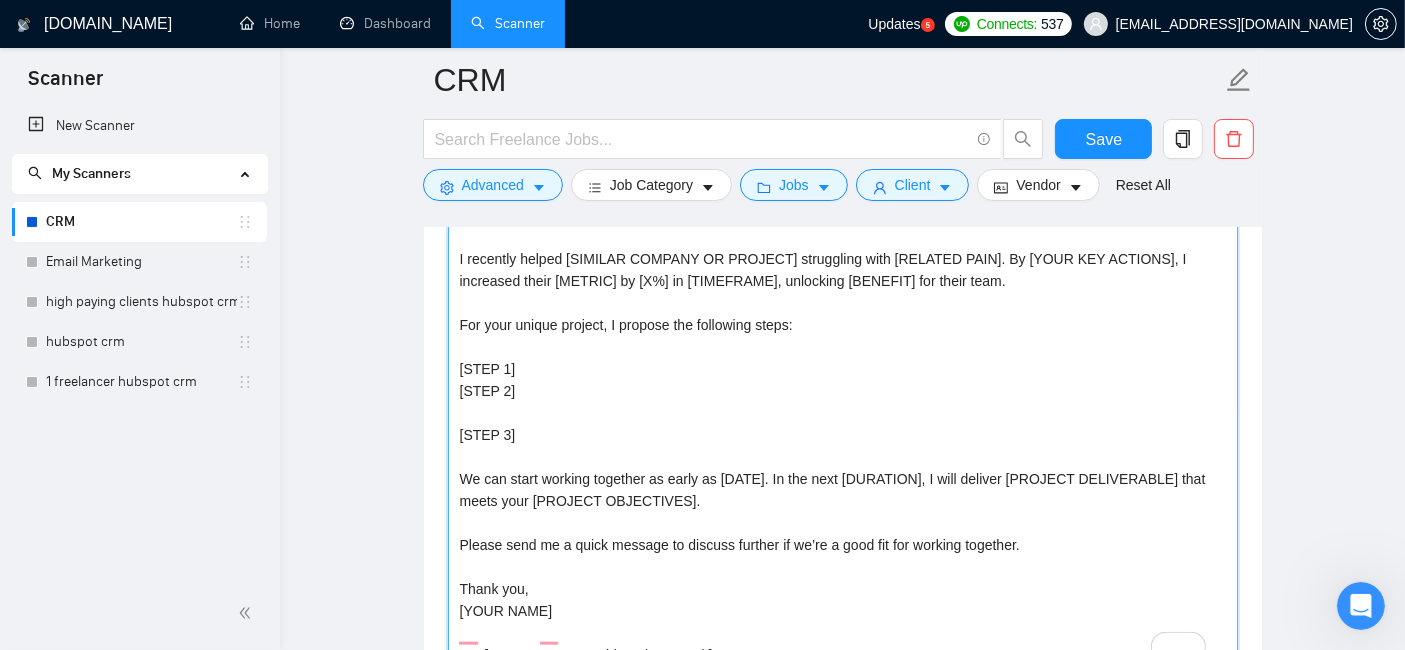 scroll, scrollTop: 66, scrollLeft: 0, axis: vertical 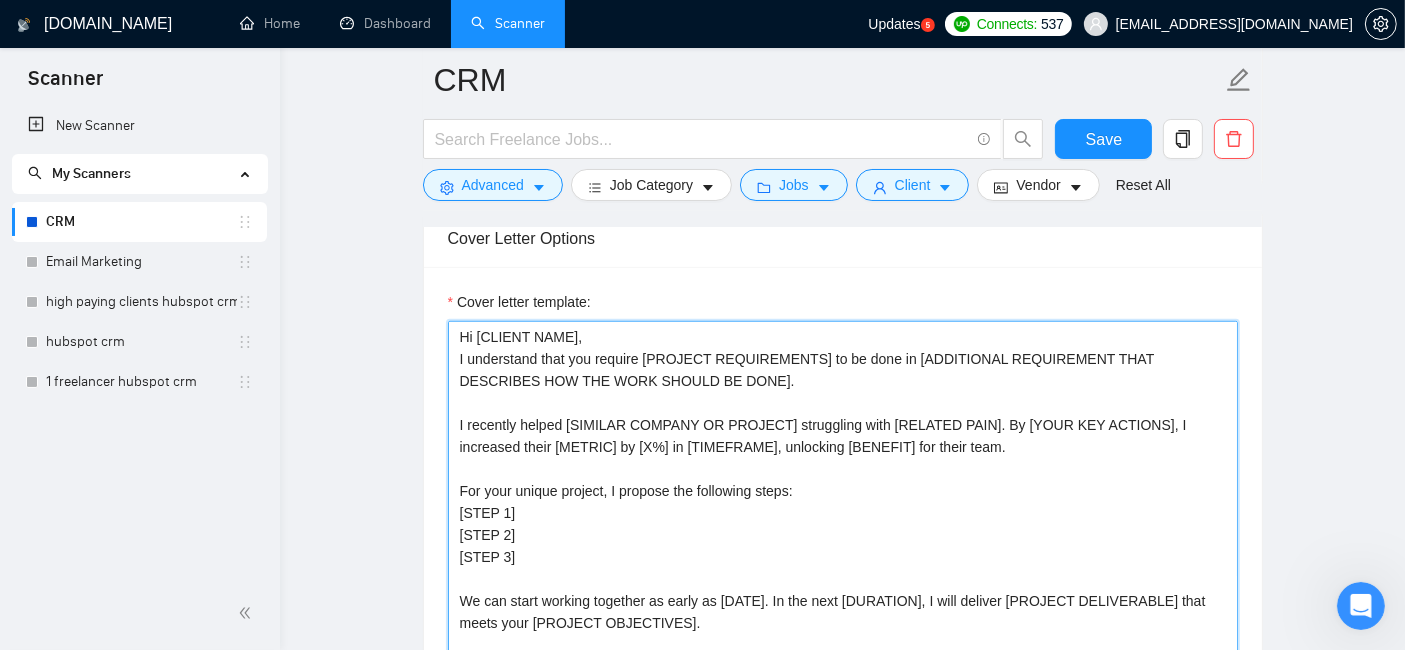 click on "Hi [CLIENT NAME],
I understand that you require [PROJECT REQUIREMENTS] to be done in [ADDITIONAL REQUIREMENT THAT DESCRIBES HOW THE WORK SHOULD BE DONE].
I recently helped [SIMILAR COMPANY OR PROJECT] struggling with [RELATED PAIN]. By [YOUR KEY ACTIONS], I increased their [METRIC] by [X%] in [TIMEFRAME], unlocking [BENEFIT] for their team.
For your unique project, I propose the following steps:
[STEP 1]
[STEP 2]
[STEP 3]
We can start working together as early as [DATE]. In the next [DURATION], I will deliver [PROJECT DELIVERABLE] that meets your [PROJECT OBJECTIVES].
Please send me a quick message to discuss further if we’re a good fit for working together.
Thank you,
[YOUR NAME]
P.S [Suggest P.S something About Work]" at bounding box center [843, 546] 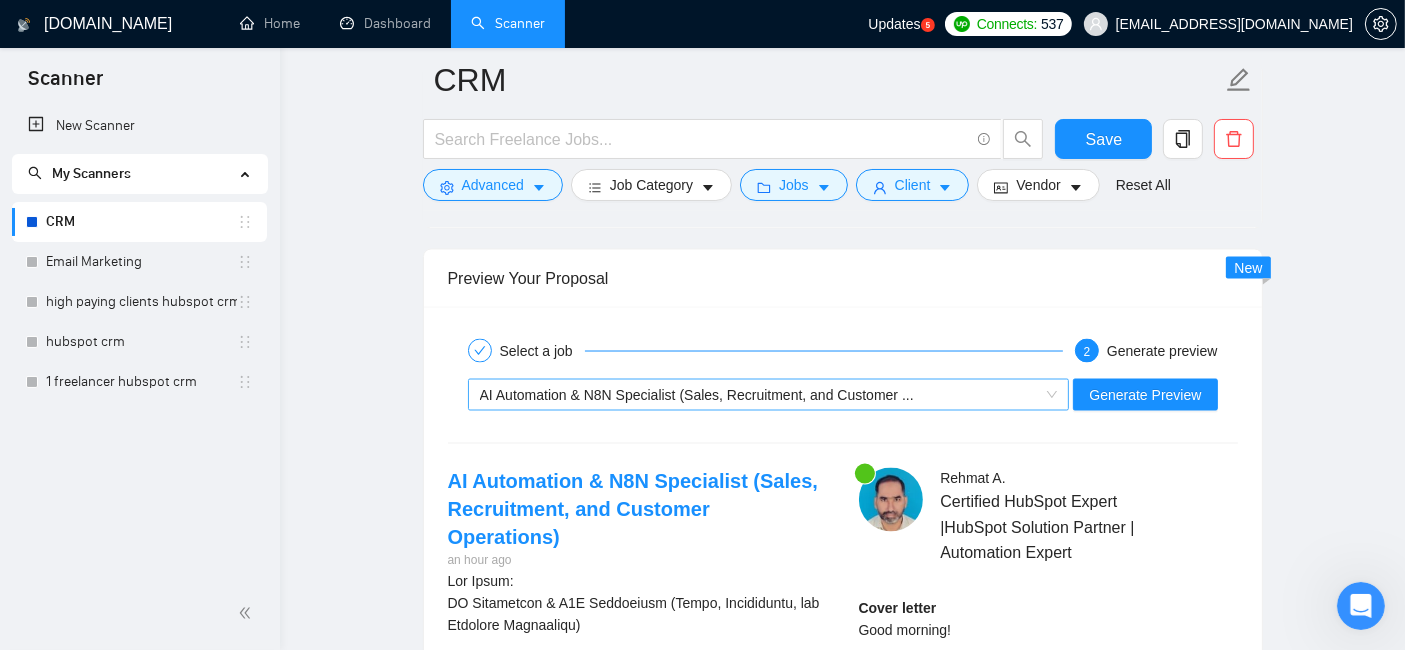 click on "AI Automation & N8N Specialist (Sales, Recruitment, and Customer  ..." at bounding box center [760, 395] 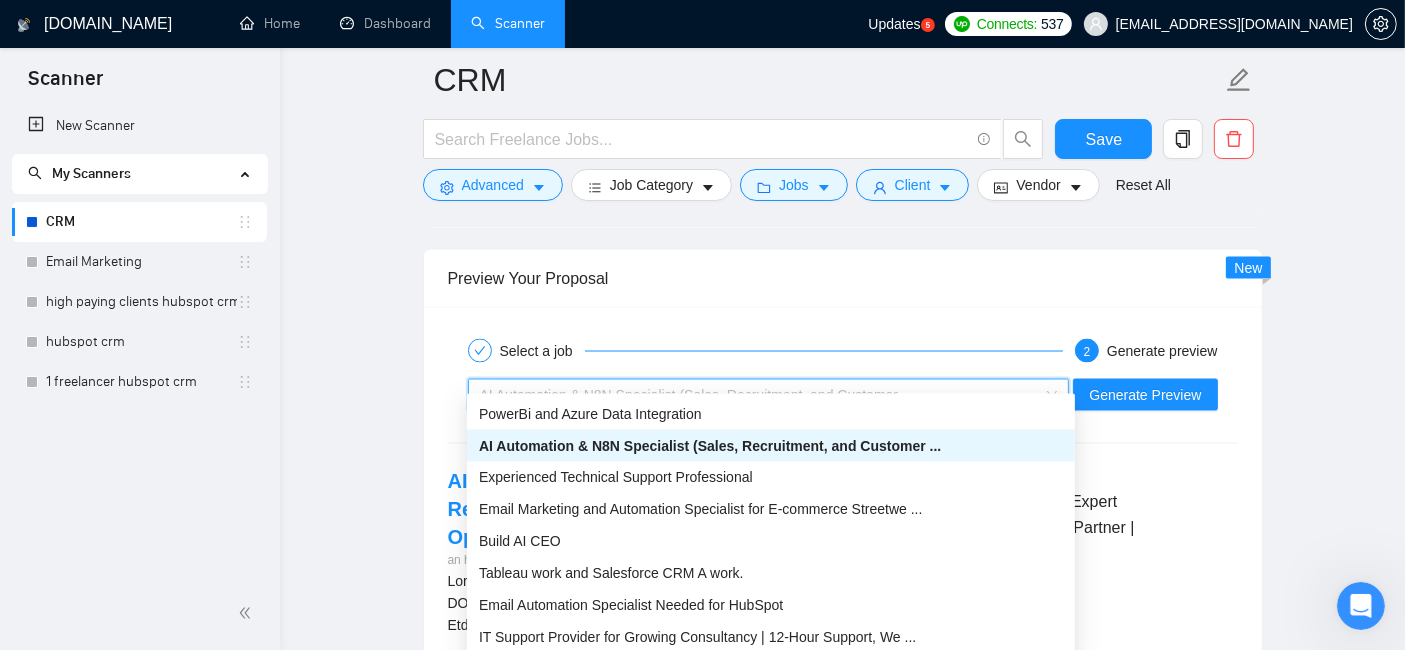 click on "AI Automation & N8N Specialist (Sales, Recruitment, and Customer  ..." at bounding box center [771, 446] 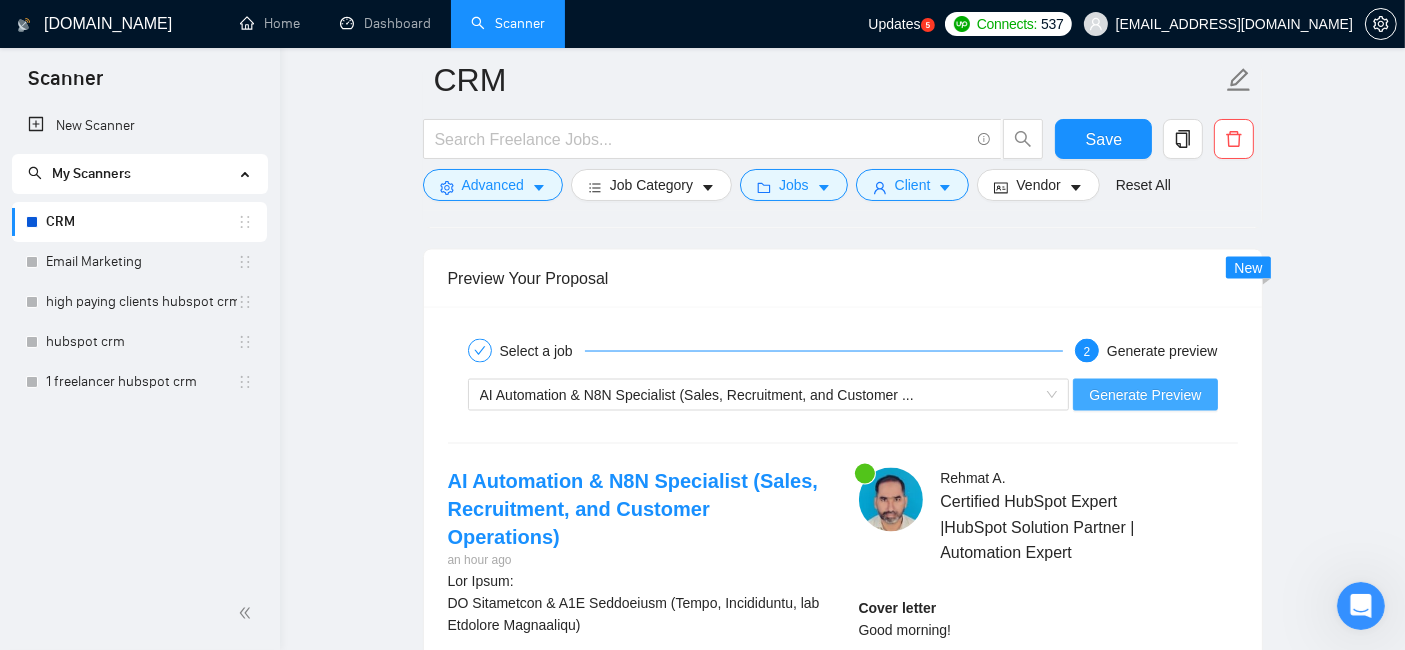 click on "Generate Preview" at bounding box center (1145, 395) 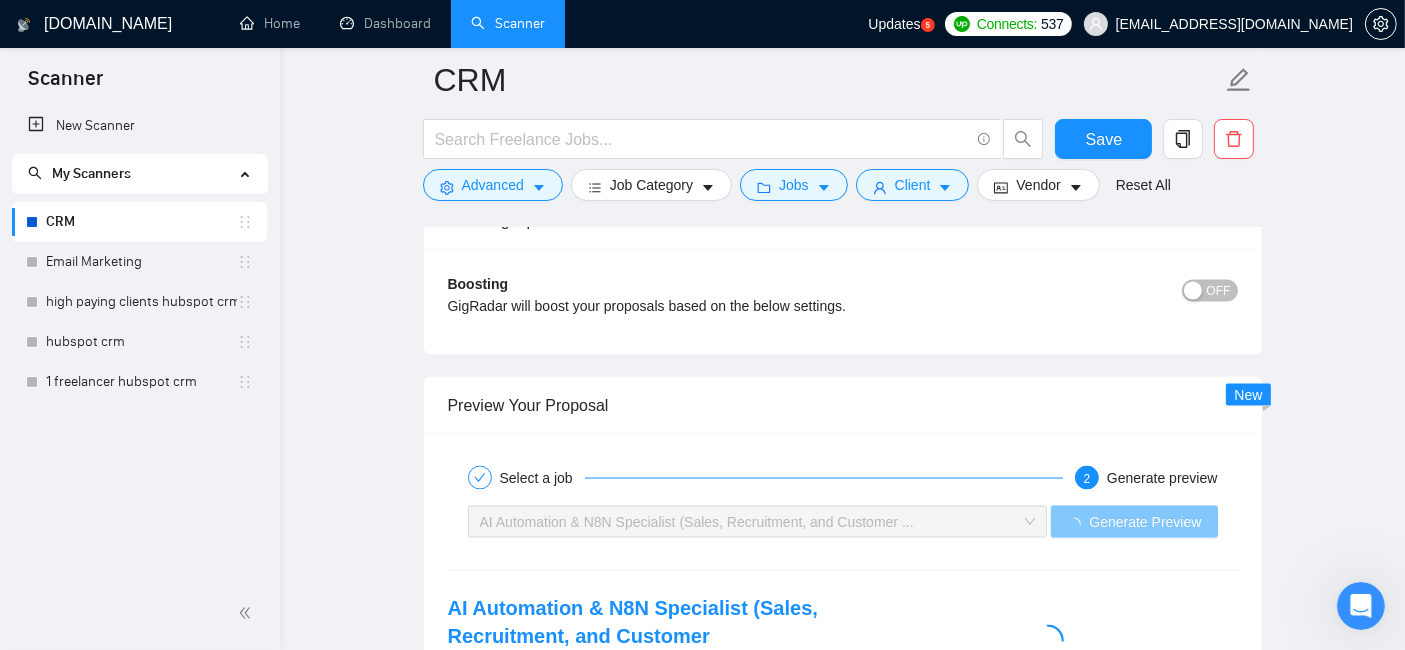 scroll, scrollTop: 3371, scrollLeft: 0, axis: vertical 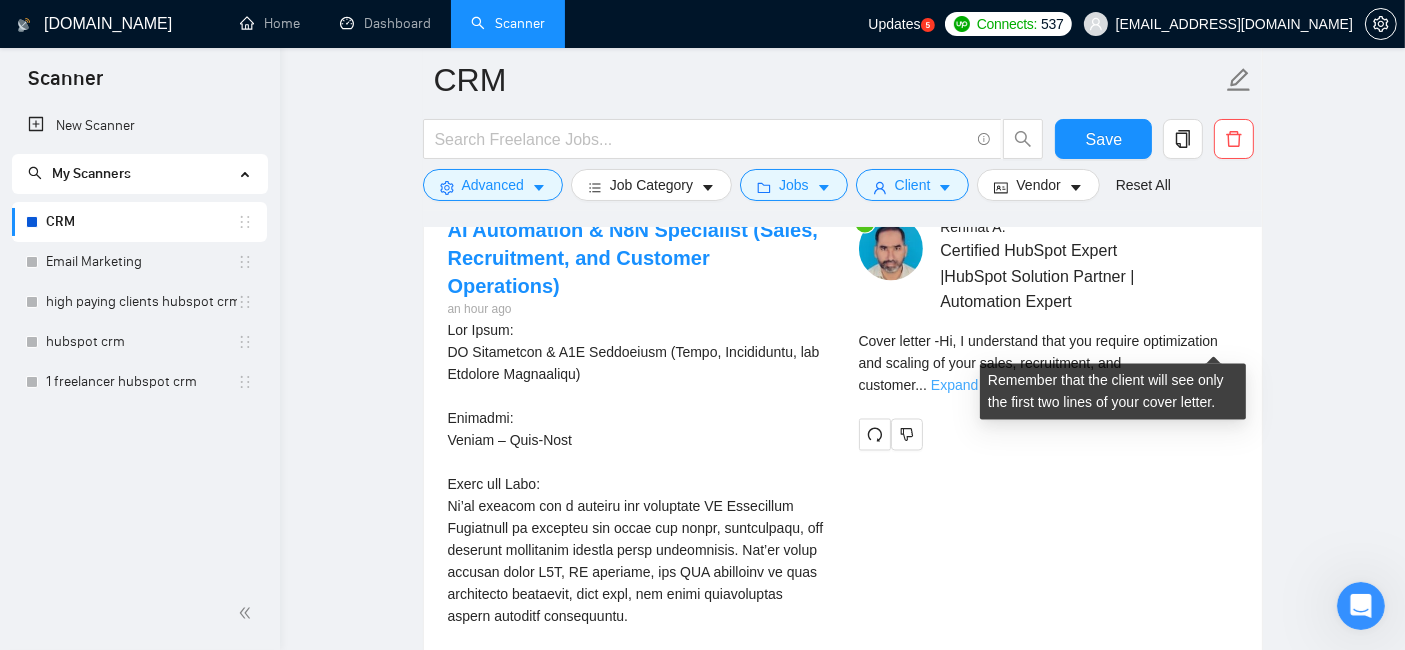 click on "Expand" at bounding box center (954, 386) 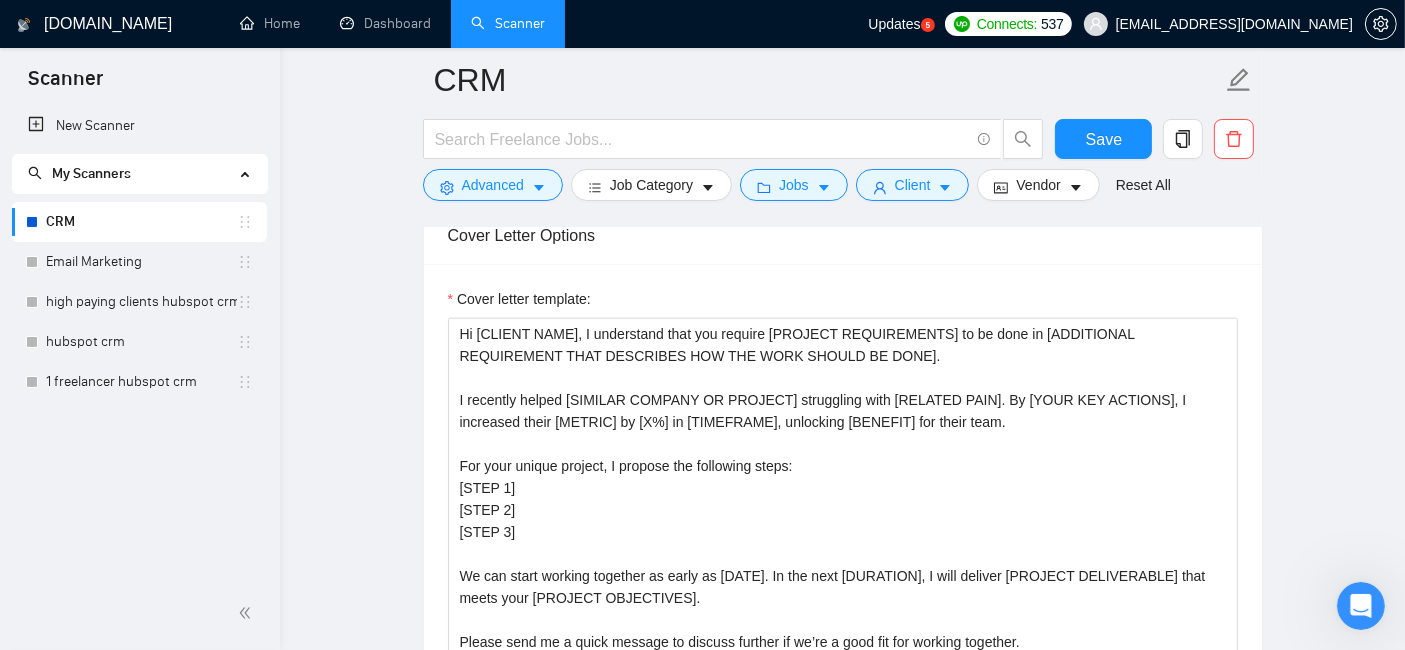 scroll, scrollTop: 1794, scrollLeft: 0, axis: vertical 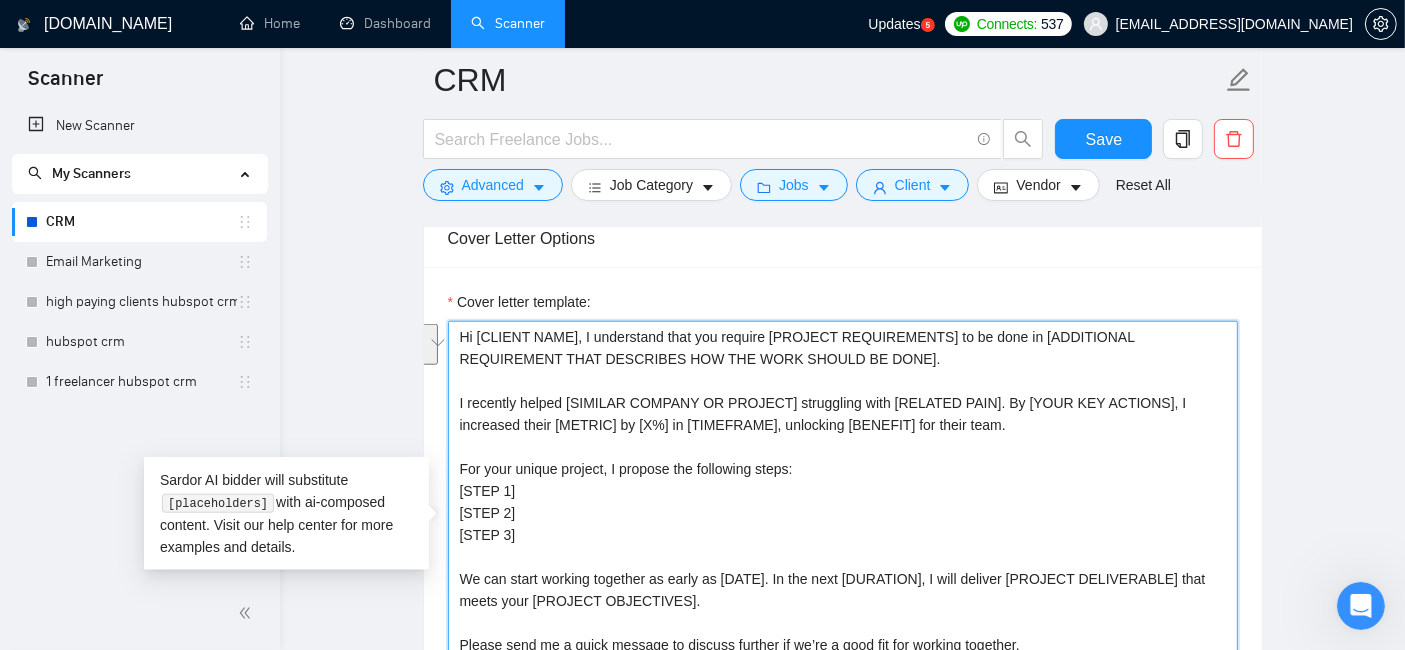 drag, startPoint x: 920, startPoint y: 410, endPoint x: 456, endPoint y: 389, distance: 464.47498 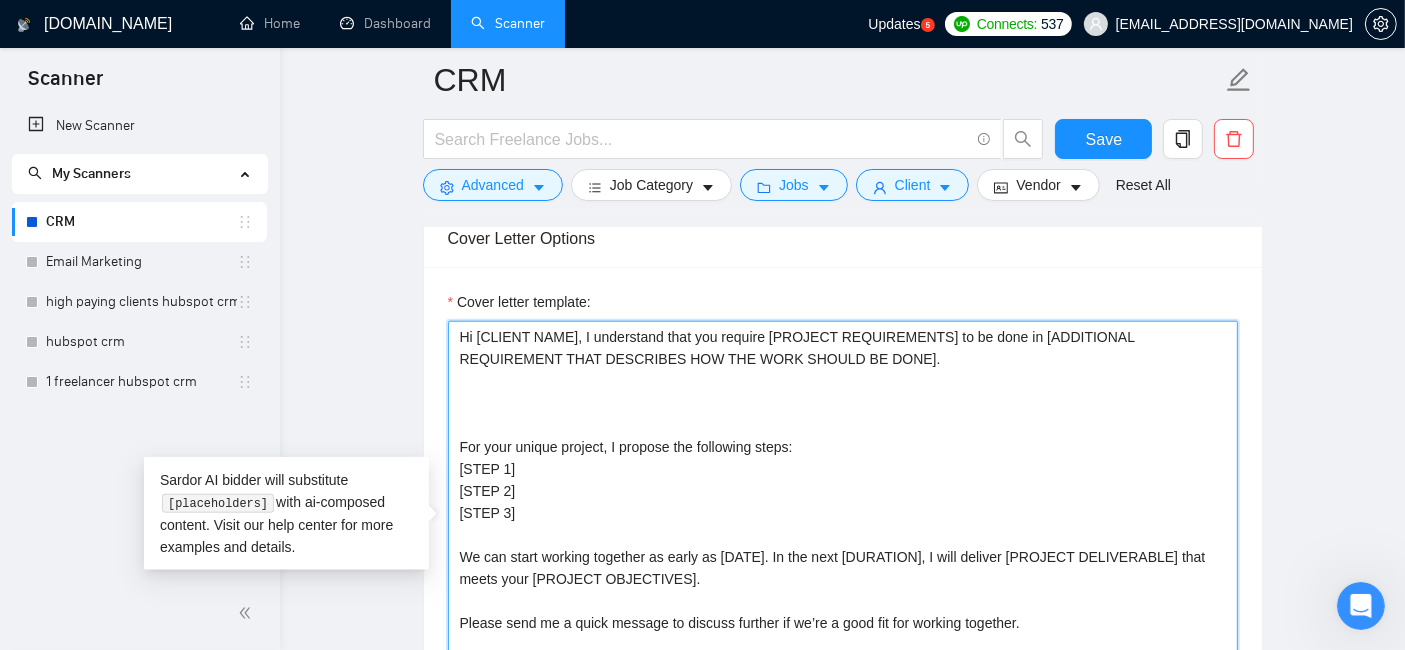click on "Hi [CLIENT NAME], I understand that you require [PROJECT REQUIREMENTS] to be done in [ADDITIONAL REQUIREMENT THAT DESCRIBES HOW THE WORK SHOULD BE DONE].
For your unique project, I propose the following steps:
[STEP 1]
[STEP 2]
[STEP 3]
We can start working together as early as [DATE]. In the next [DURATION], I will deliver [PROJECT DELIVERABLE] that meets your [PROJECT OBJECTIVES].
Please send me a quick message to discuss further if we’re a good fit for working together.
Thank you,
[YOUR NAME]
P.S [Suggest P.S something About Work]" at bounding box center (843, 546) 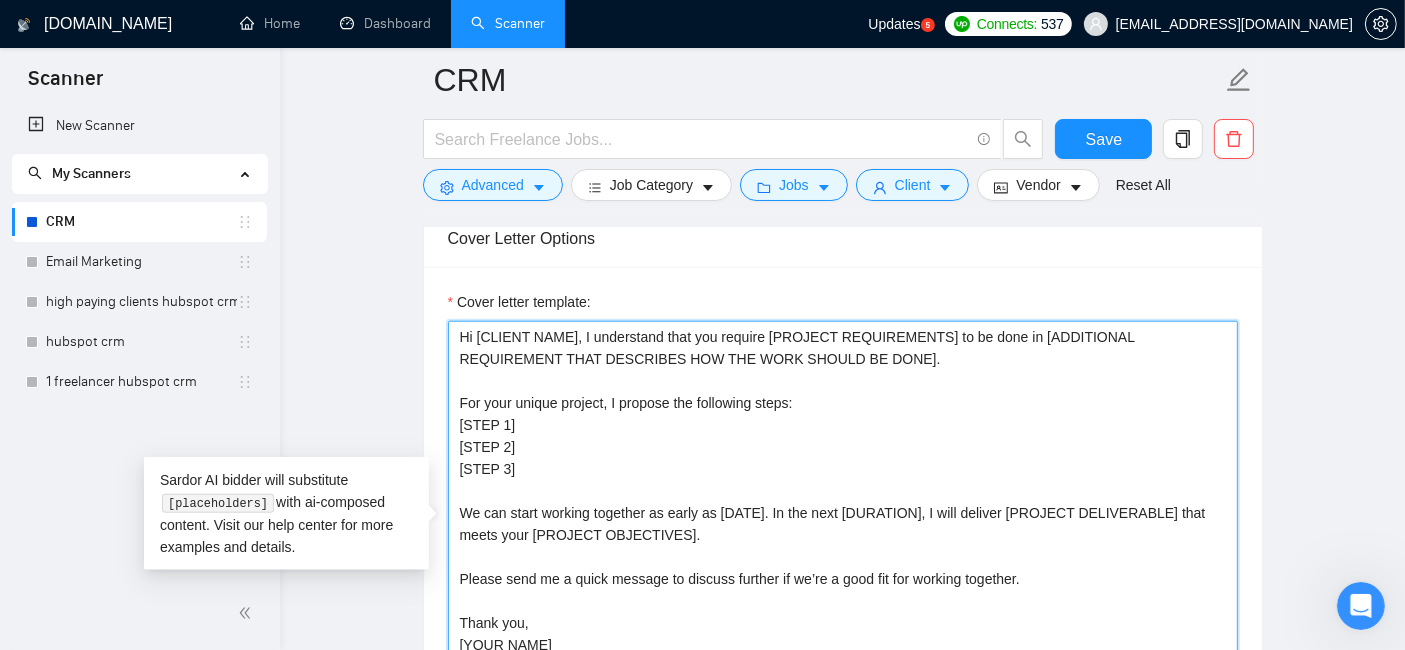 click on "Hi [CLIENT NAME], I understand that you require [PROJECT REQUIREMENTS] to be done in [ADDITIONAL REQUIREMENT THAT DESCRIBES HOW THE WORK SHOULD BE DONE].
For your unique project, I propose the following steps:
[STEP 1]
[STEP 2]
[STEP 3]
We can start working together as early as [DATE]. In the next [DURATION], I will deliver [PROJECT DELIVERABLE] that meets your [PROJECT OBJECTIVES].
Please send me a quick message to discuss further if we’re a good fit for working together.
Thank you,
[YOUR NAME]
P.S [Suggest P.S something About Work]" at bounding box center (843, 546) 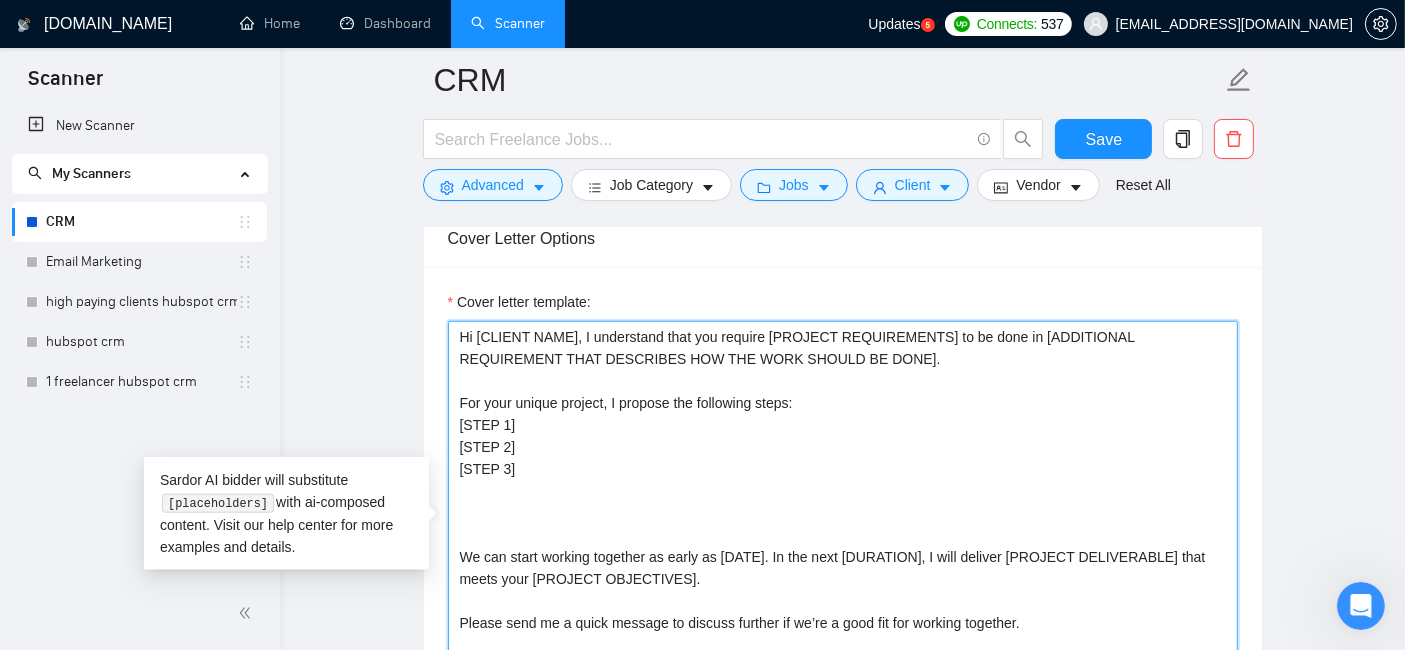 paste on "I recently helped [SIMILAR COMPANY OR PROJECT] struggling with [RELATED PAIN]. By [YOUR KEY ACTIONS], I increased their [METRIC] by [X%] in [TIMEFRAME], unlocking [BENEFIT] for their team." 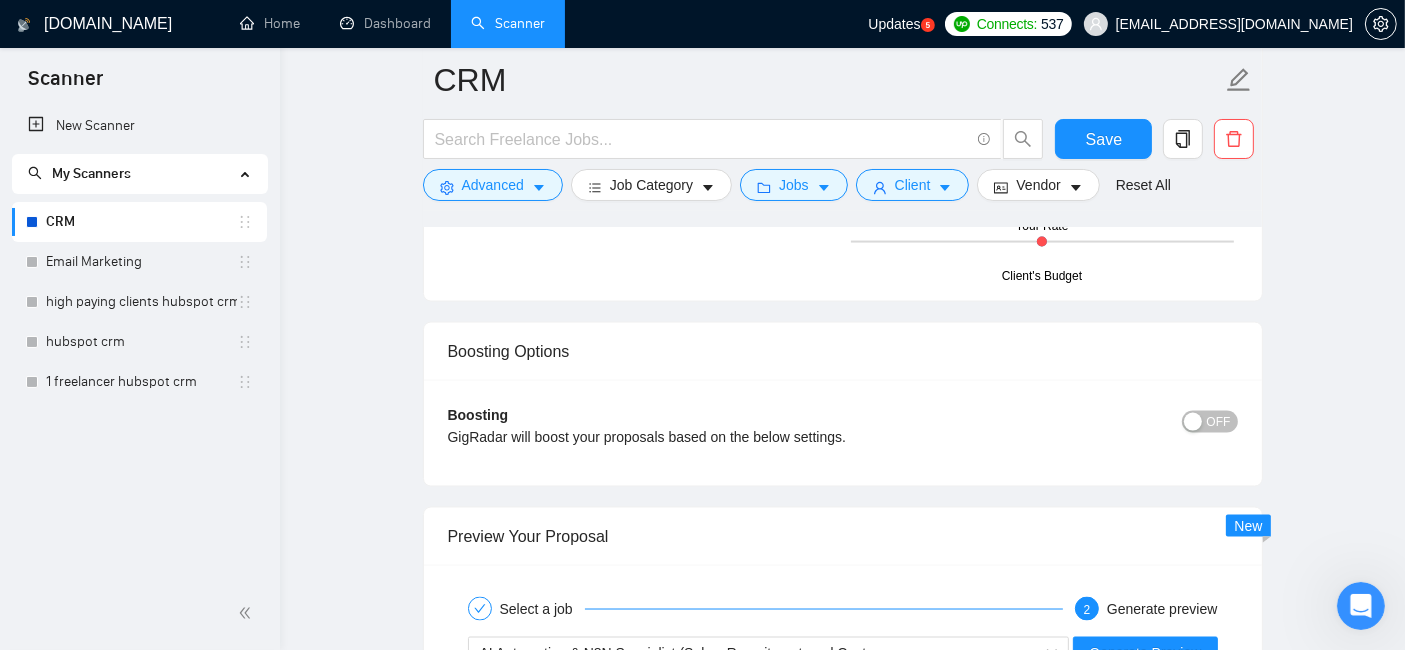 scroll, scrollTop: 3245, scrollLeft: 0, axis: vertical 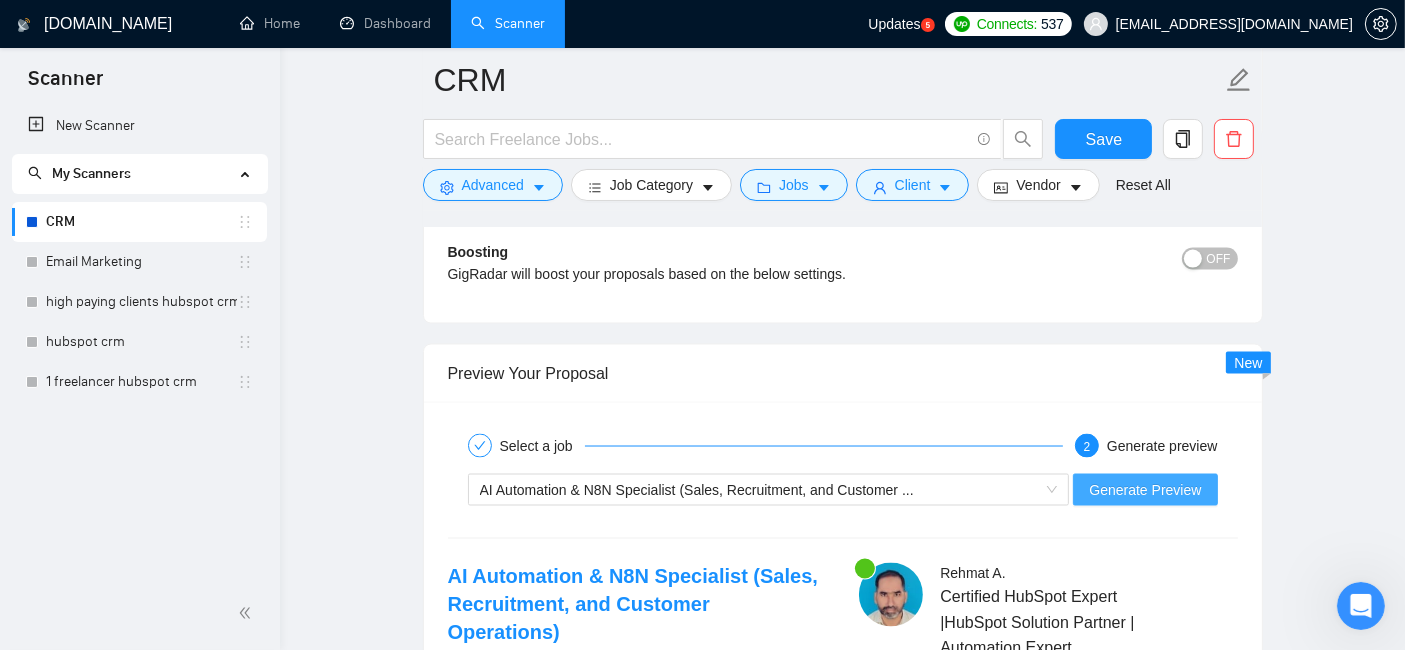 click on "Generate Preview" at bounding box center [1145, 490] 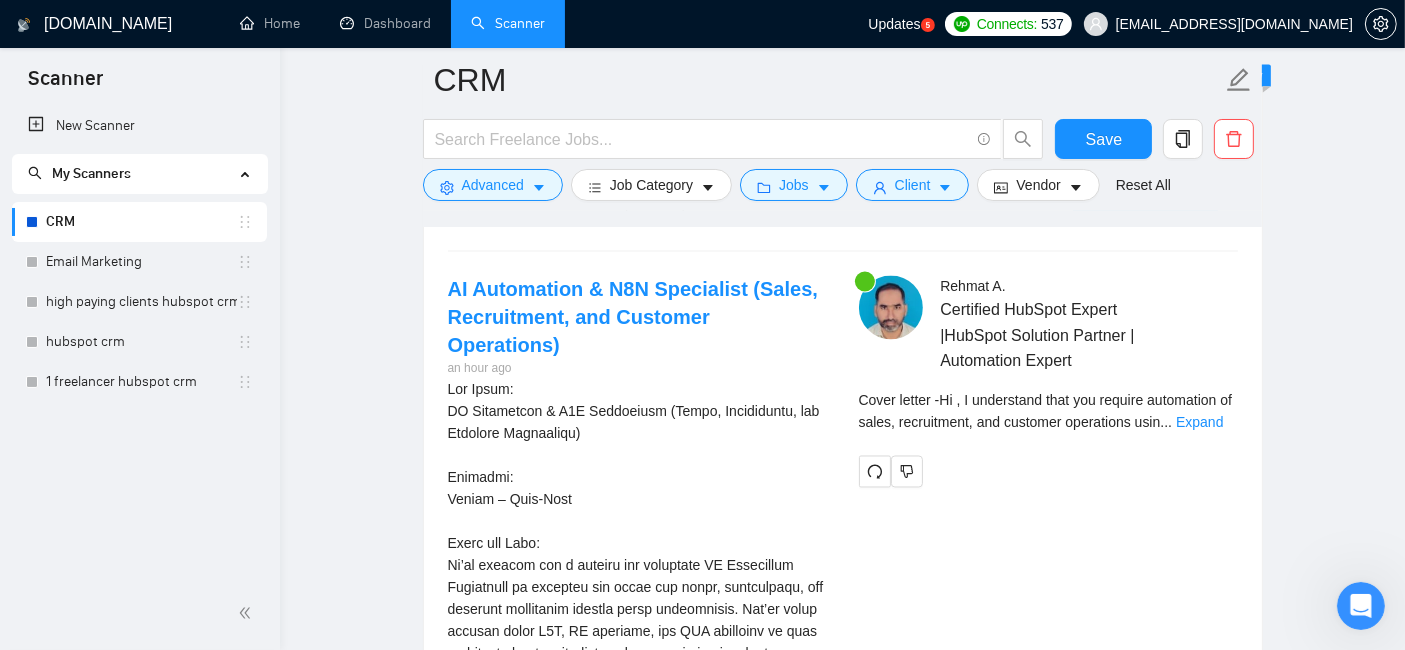 scroll, scrollTop: 3531, scrollLeft: 0, axis: vertical 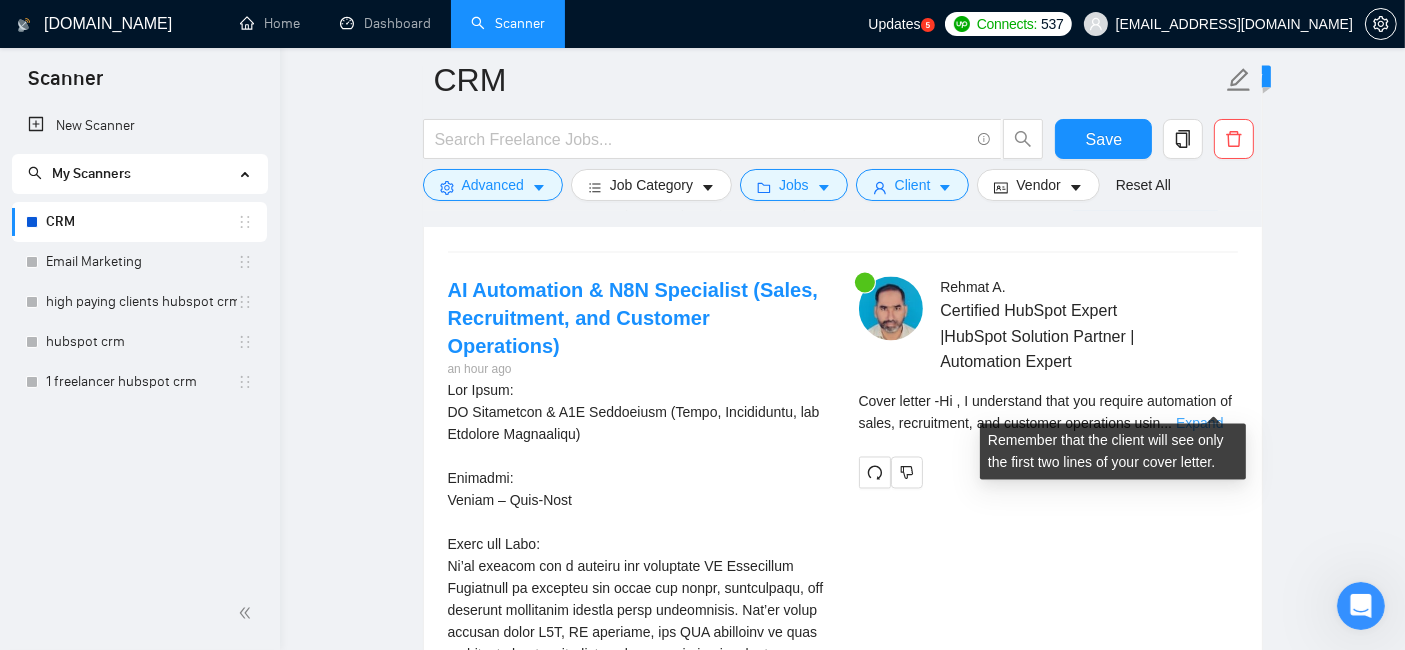 click on "Expand" at bounding box center (1199, 424) 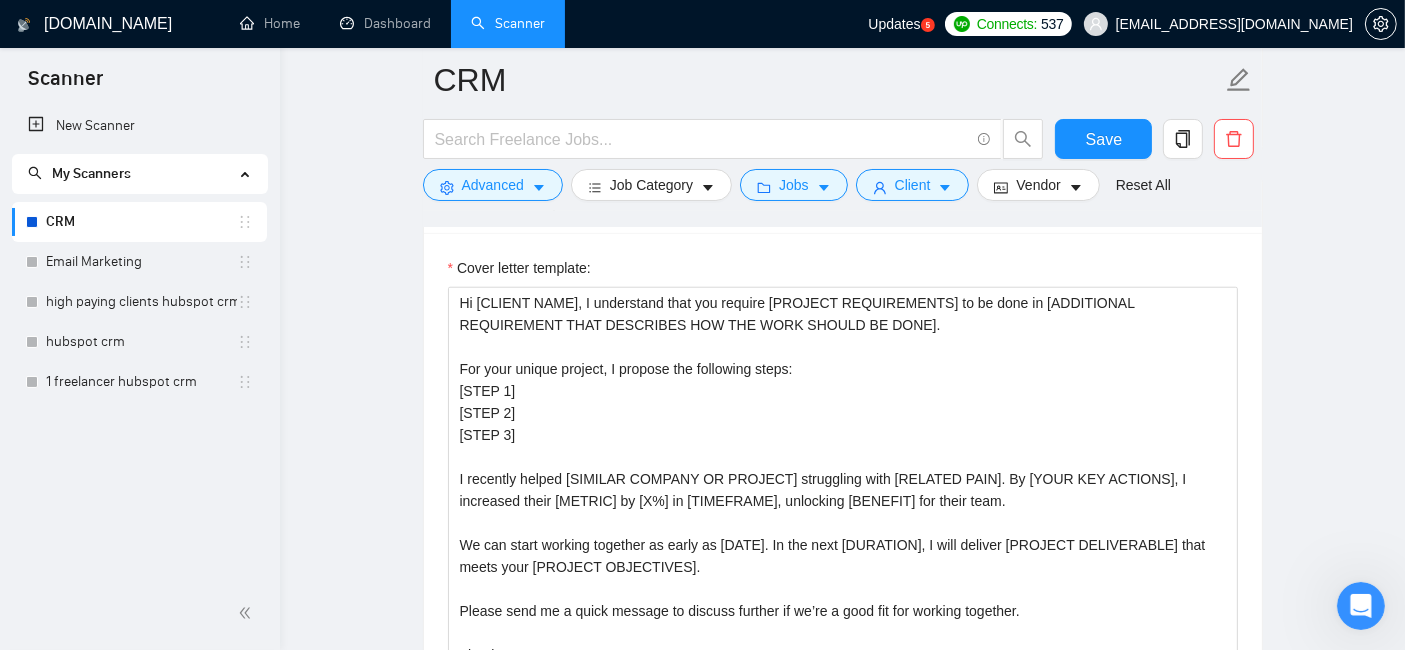scroll, scrollTop: 1781, scrollLeft: 0, axis: vertical 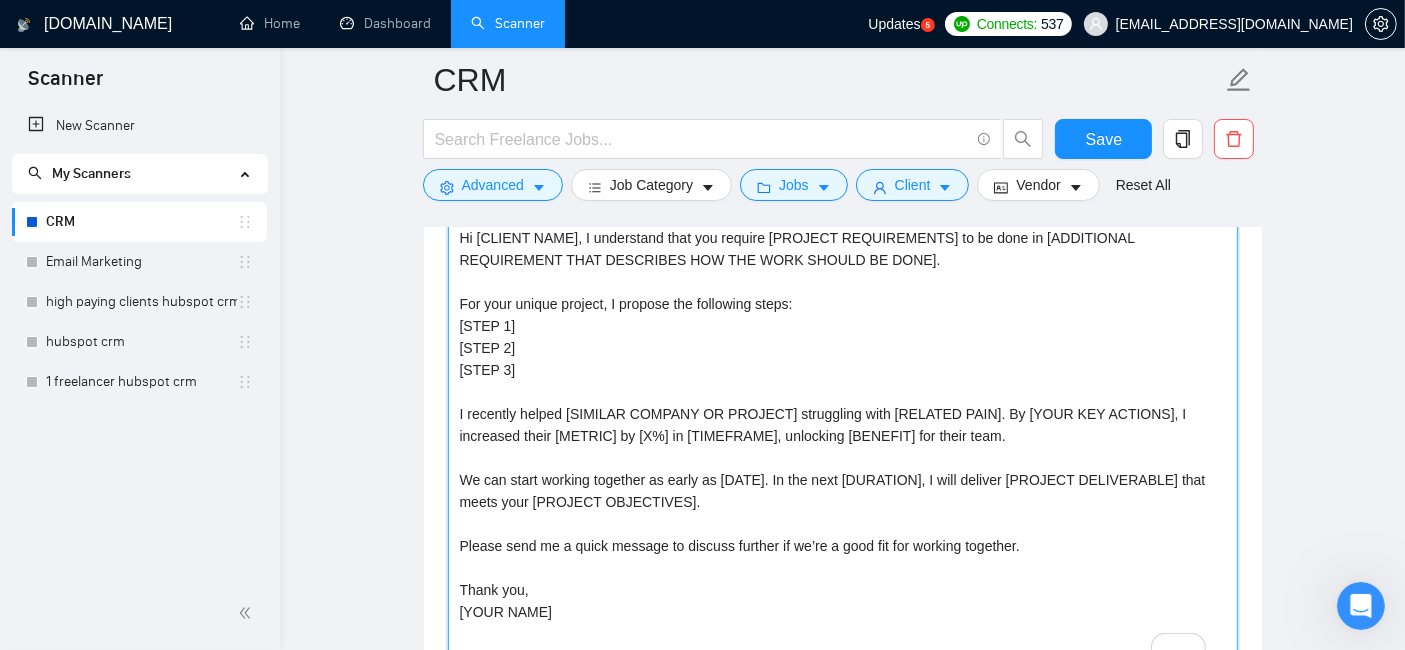 click on "Hi [CLIENT NAME], I understand that you require [PROJECT REQUIREMENTS] to be done in [ADDITIONAL REQUIREMENT THAT DESCRIBES HOW THE WORK SHOULD BE DONE].
For your unique project, I propose the following steps:
[STEP 1]
[STEP 2]
[STEP 3]
I recently helped [SIMILAR COMPANY OR PROJECT] struggling with [RELATED PAIN]. By [YOUR KEY ACTIONS], I increased their [METRIC] by [X%] in [TIMEFRAME], unlocking [BENEFIT] for their team.
We can start working together as early as [DATE]. In the next [DURATION], I will deliver [PROJECT DELIVERABLE] that meets your [PROJECT OBJECTIVES].
Please send me a quick message to discuss further if we’re a good fit for working together.
Thank you,
[YOUR NAME]
P.S [Suggest P.S something About Work]" at bounding box center [843, 447] 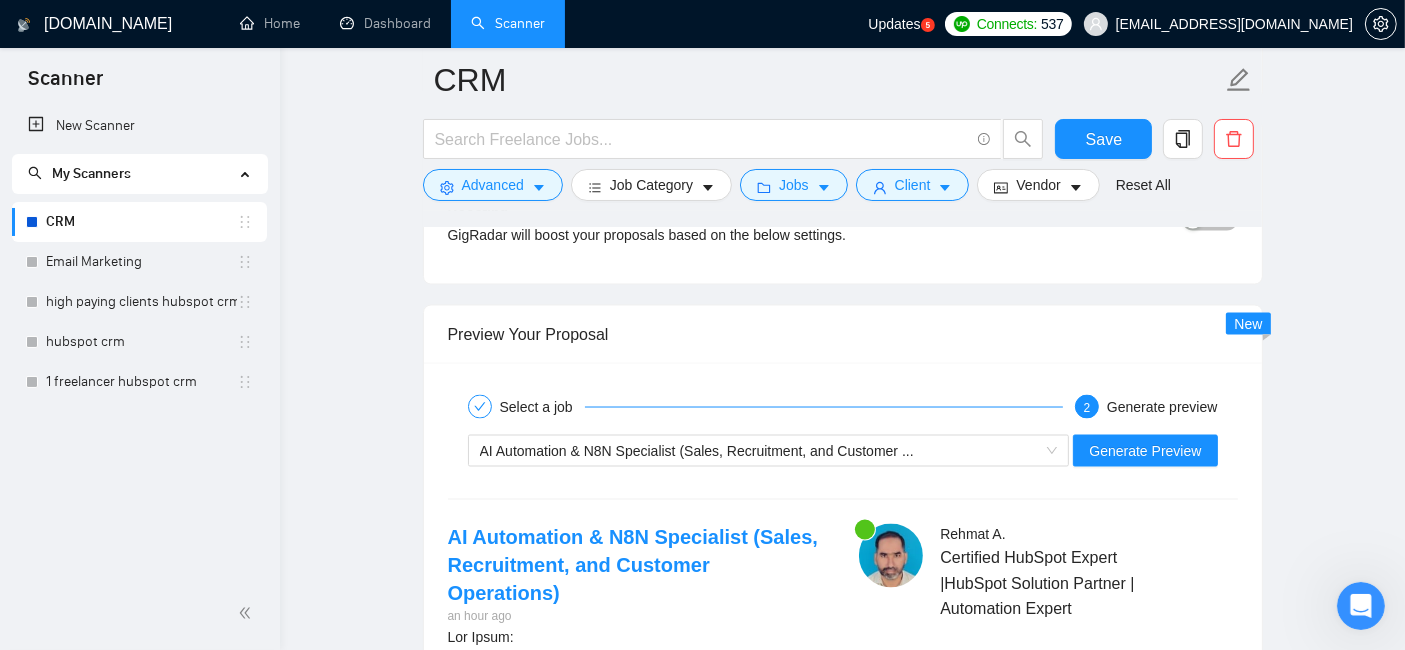 scroll, scrollTop: 3289, scrollLeft: 0, axis: vertical 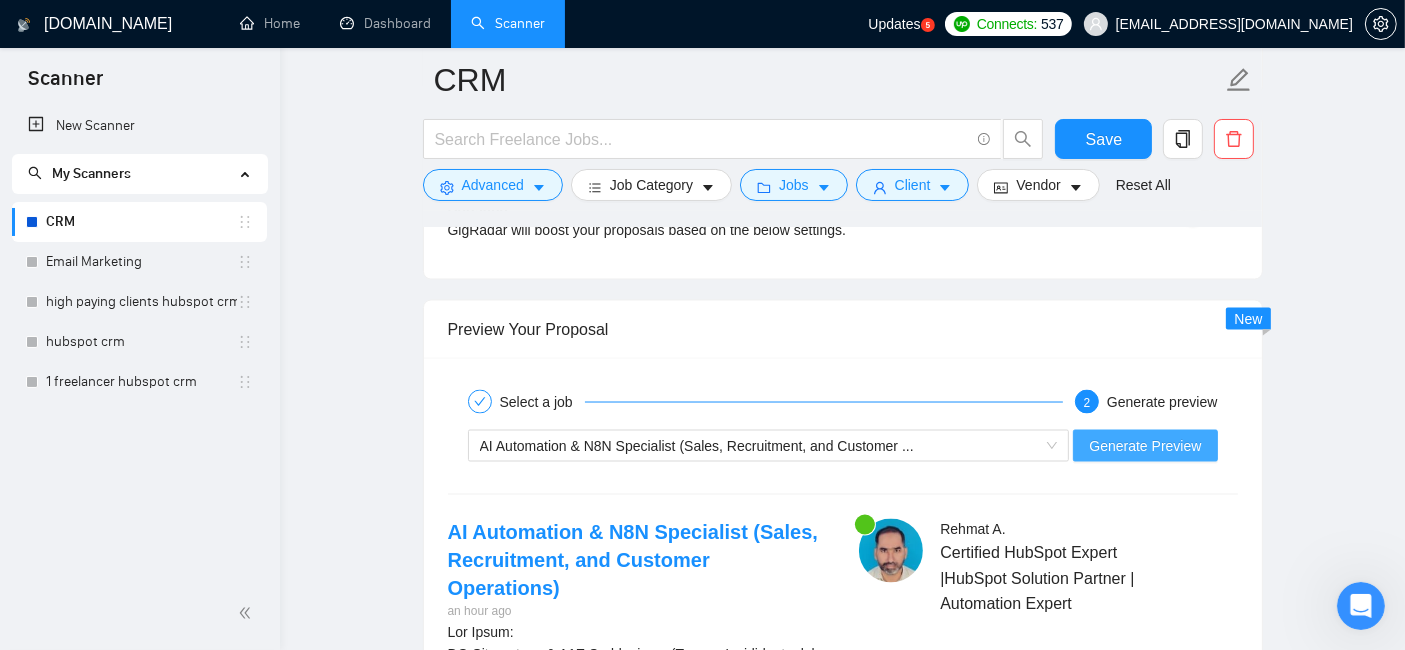 type on "Hi [CLIENT NAME], I understand that you require [PROJECT REQUIREMENTS] to be done in [ADDITIONAL REQUIREMENT THAT DESCRIBES HOW THE WORK SHOULD BE DONE].
For your project, I propose the following steps:
[STEP 1]
[STEP 2]
[STEP 3]
I recently helped [SIMILAR COMPANY OR PROJECT] struggling with [RELATED PAIN]. By [YOUR KEY ACTIONS], I increased their [METRIC] by [X%] in [TIMEFRAME], unlocking [BENEFIT] for their team.
We can start working together as early as [DATE]. In the next [DURATION], I will deliver [PROJECT DELIVERABLE] that meets your [PROJECT OBJECTIVES].
Please send me a quick message to discuss further if we’re a good fit for working together.
Thank you,
[YOUR NAME]
P.S [Suggest P.S something About Work]" 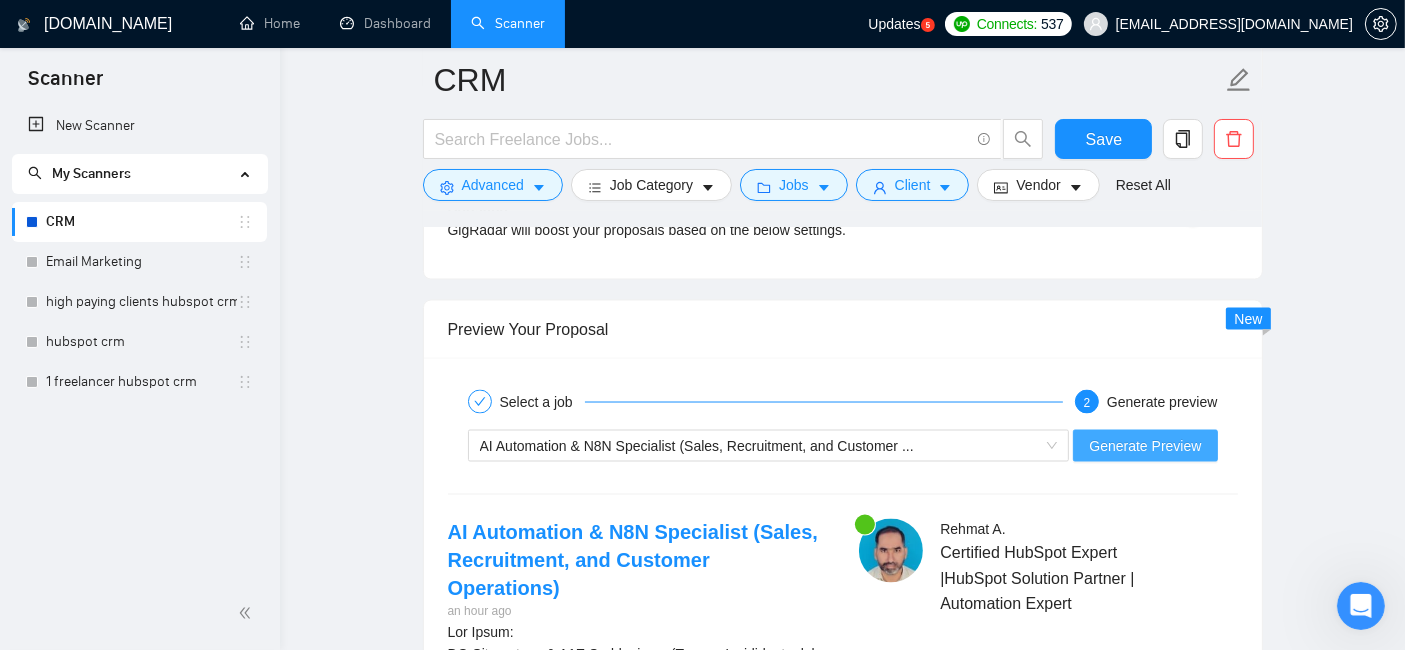 click on "Generate Preview" at bounding box center (1145, 446) 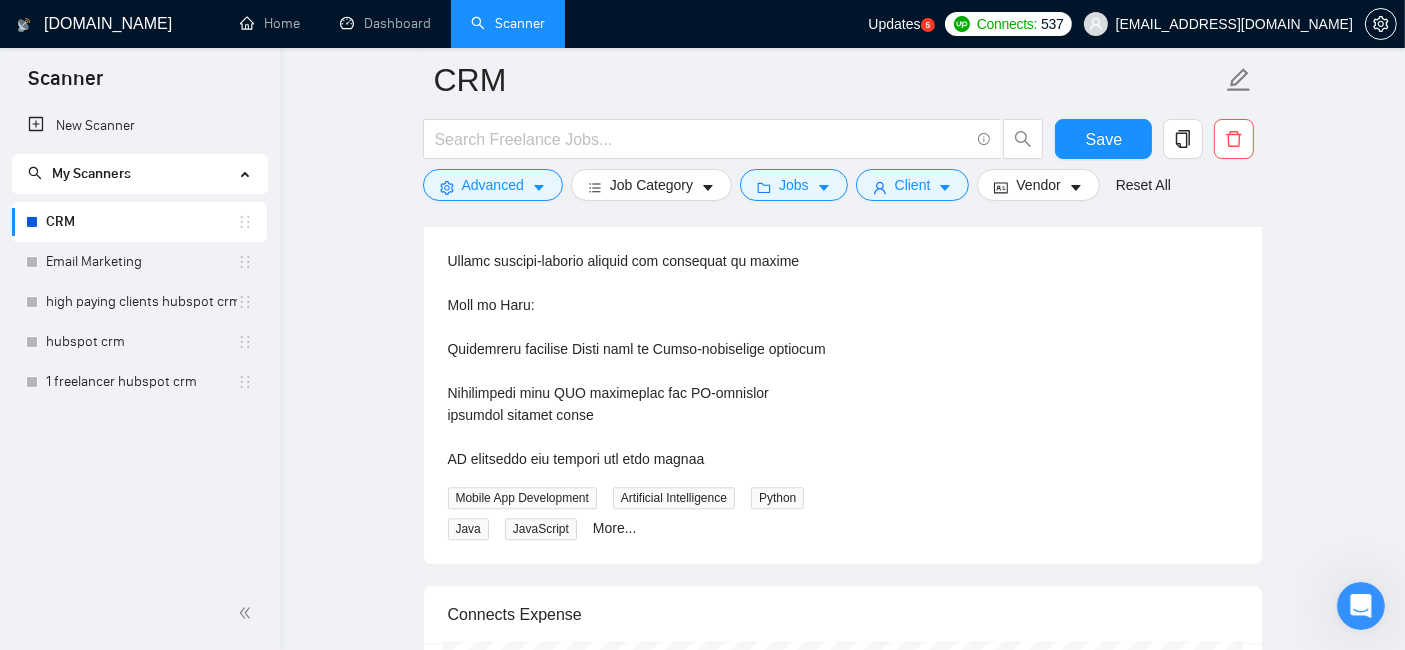 scroll, scrollTop: 4957, scrollLeft: 0, axis: vertical 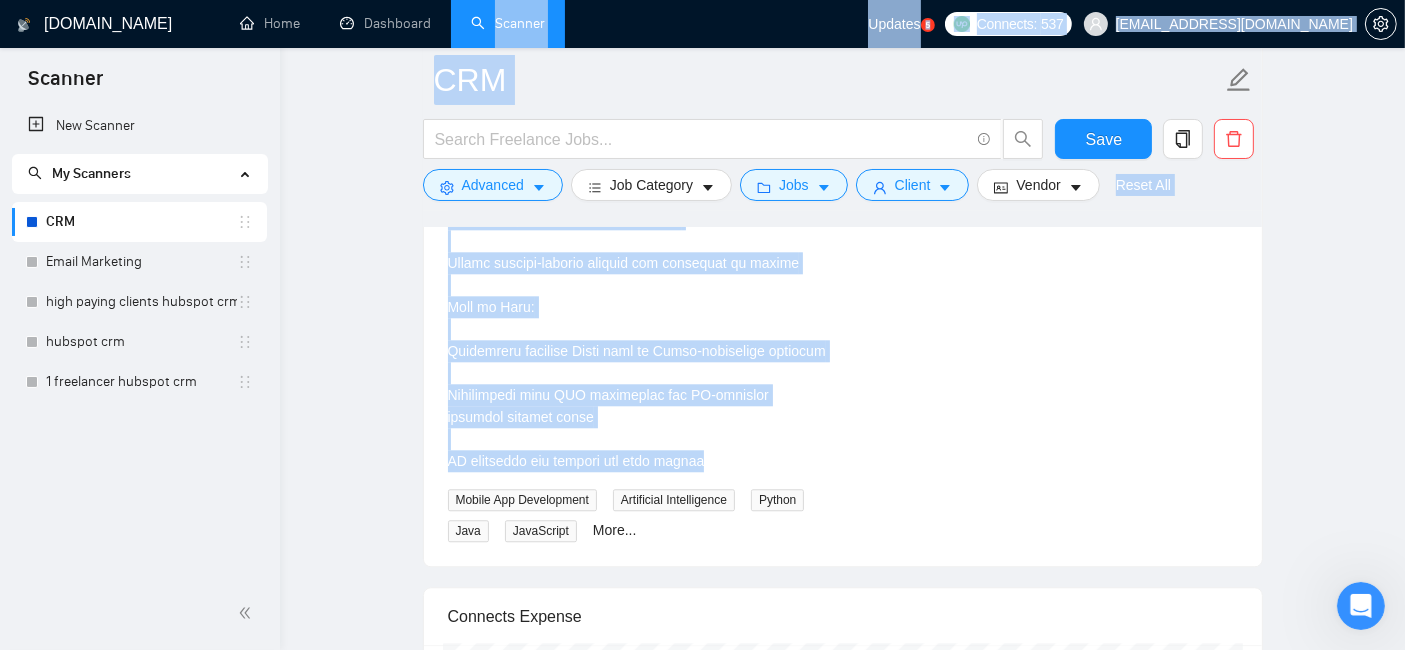 drag, startPoint x: 721, startPoint y: 421, endPoint x: 497, endPoint y: 45, distance: 437.66653 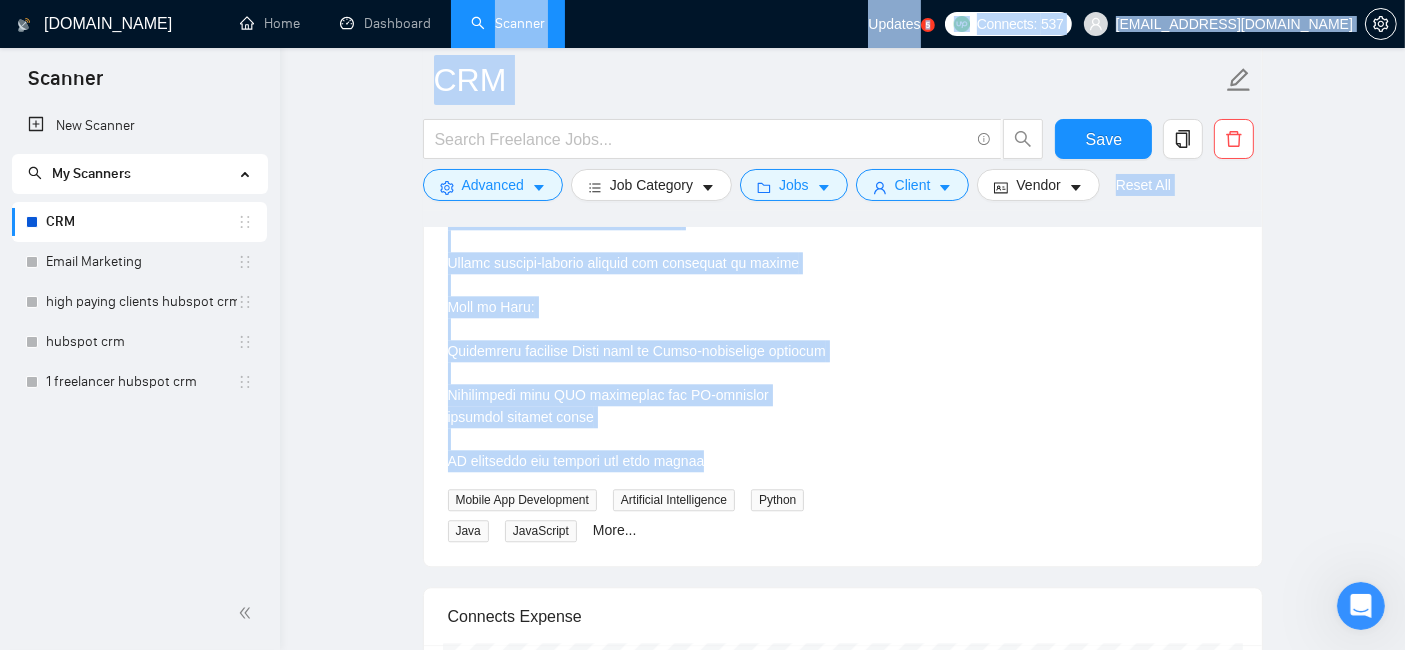 click on "[DOMAIN_NAME] Home Dashboard Scanner Updates
5
Connects: 537 [EMAIL_ADDRESS][DOMAIN_NAME] CRM Save Advanced   Job Category   Jobs   Client   Vendor   Reset All Preview Results Insights NEW Alerts Auto Bidder Auto Bidding Enabled Auto Bidding Enabled: OFF Auto Bidder Schedule Auto Bidding Type: Automated (recommended) Semi-automated Auto Bidding Schedule: 24/7 Custom Custom Auto Bidder Schedule Repeat every week [DATE] [DATE] [DATE] [DATE] [DATE] [DATE] [DATE] Active Hours ( [GEOGRAPHIC_DATA]/[GEOGRAPHIC_DATA] ): From: To: ( 24  hours) [GEOGRAPHIC_DATA]/[GEOGRAPHIC_DATA] Your scanner detects  519  jobs per month. For your own safety, you cannot schedule Auto Bidding if your scanner detects more than 300 jobs per month. Please change your scanner filters to be more specific.  How to segment the scanners Auto Bidding Type Select your bidding algorithm: Choose the algorithm for you bidding. The price per proposal does not include your connects expenditure. Template Bidder 0.50  credits / proposal 1.00 👑" at bounding box center (842, -1421) 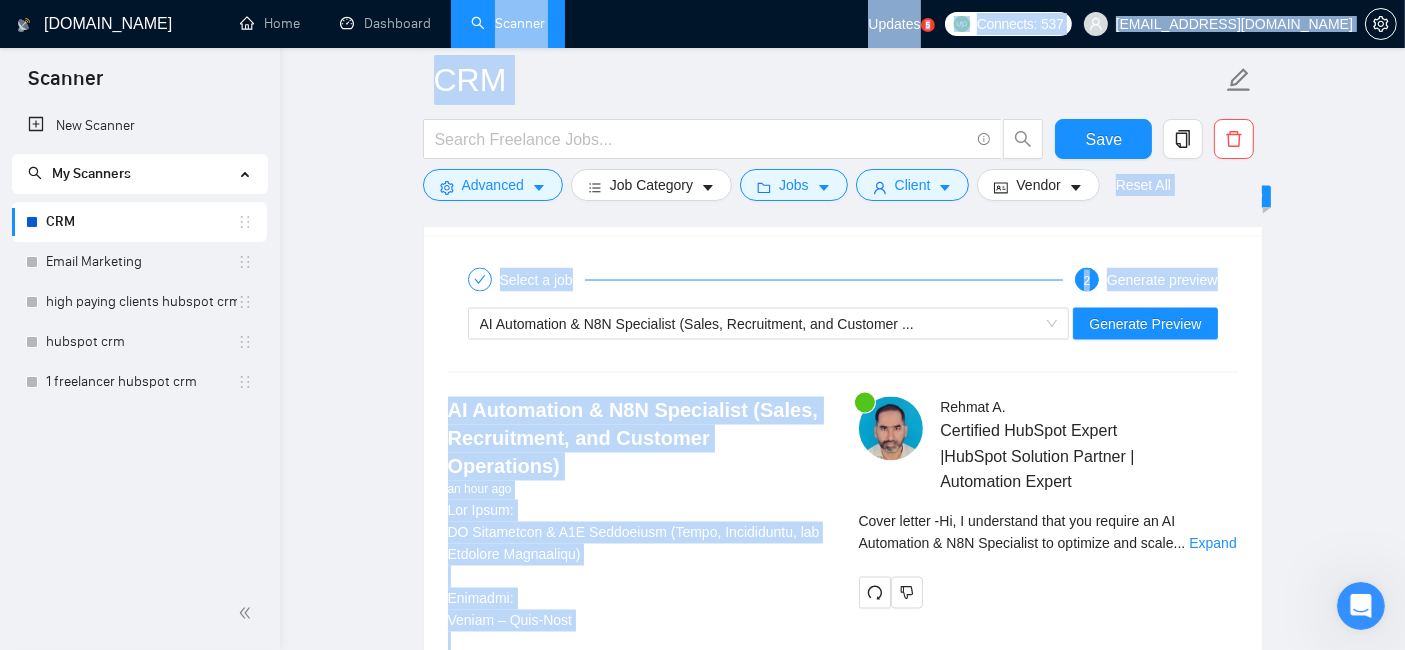 scroll, scrollTop: 3437, scrollLeft: 0, axis: vertical 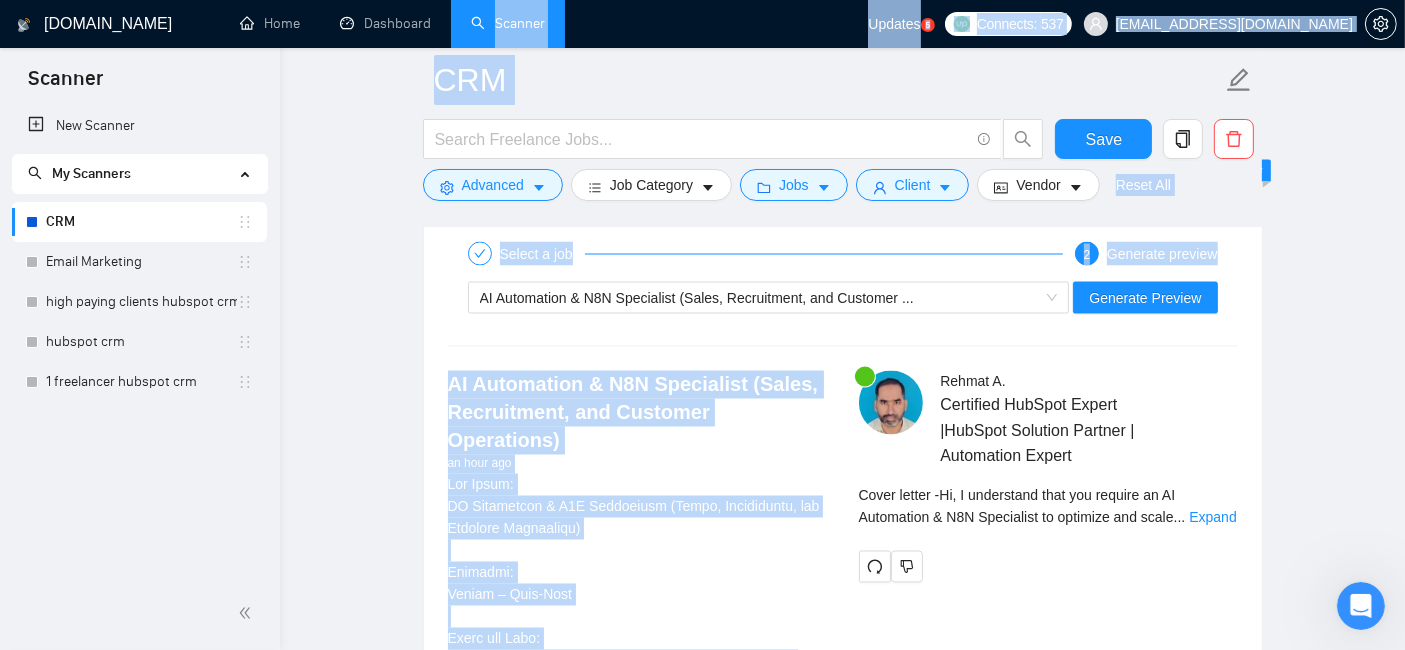 click on "AI Automation & N8N Specialist (Sales, Recruitment, and Customer Operations) an hour ago Mobile App Development Artificial Intelligence Python Java JavaScript More..." at bounding box center (637, 1216) 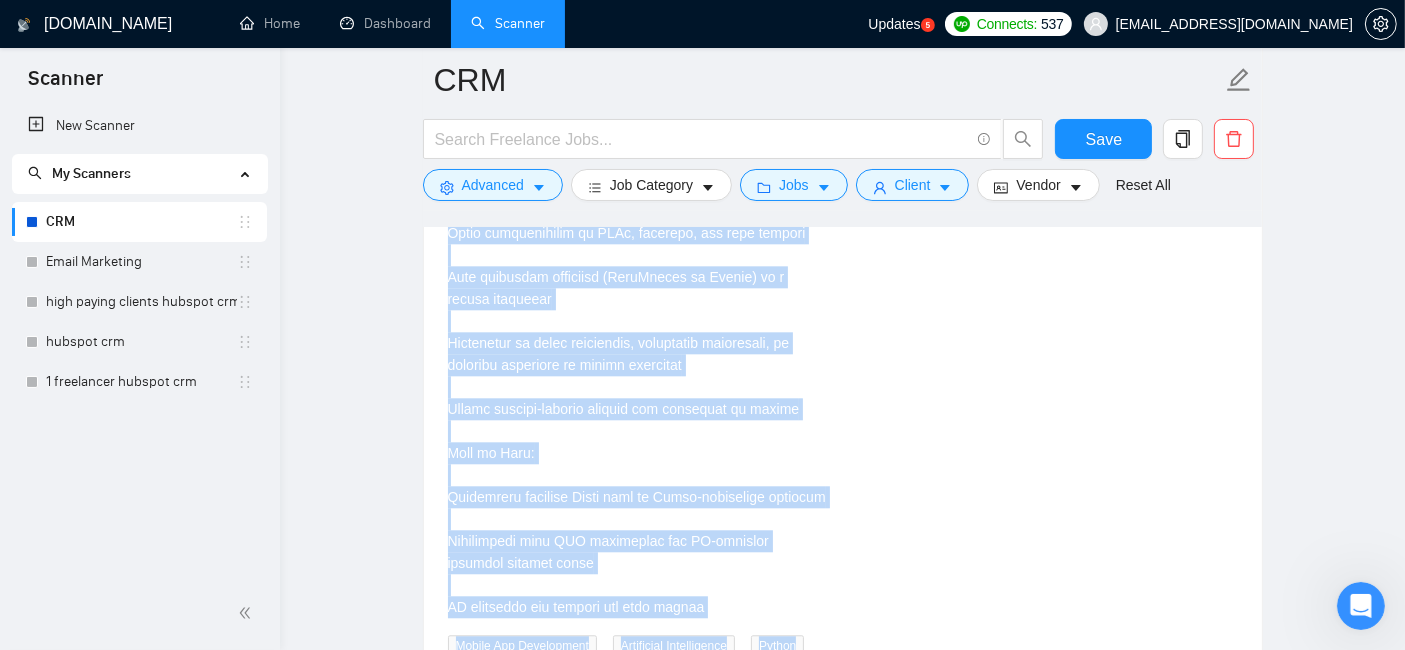 scroll, scrollTop: 4825, scrollLeft: 0, axis: vertical 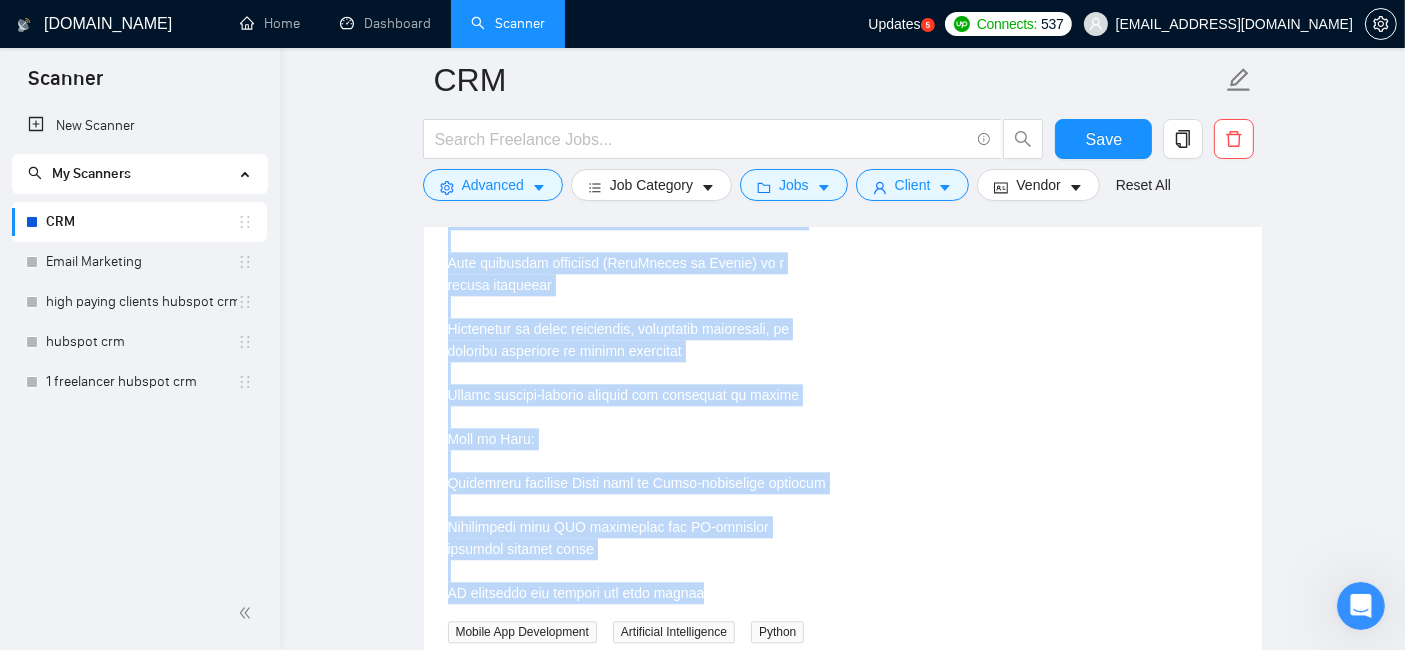 drag, startPoint x: 441, startPoint y: 352, endPoint x: 723, endPoint y: 544, distance: 341.15686 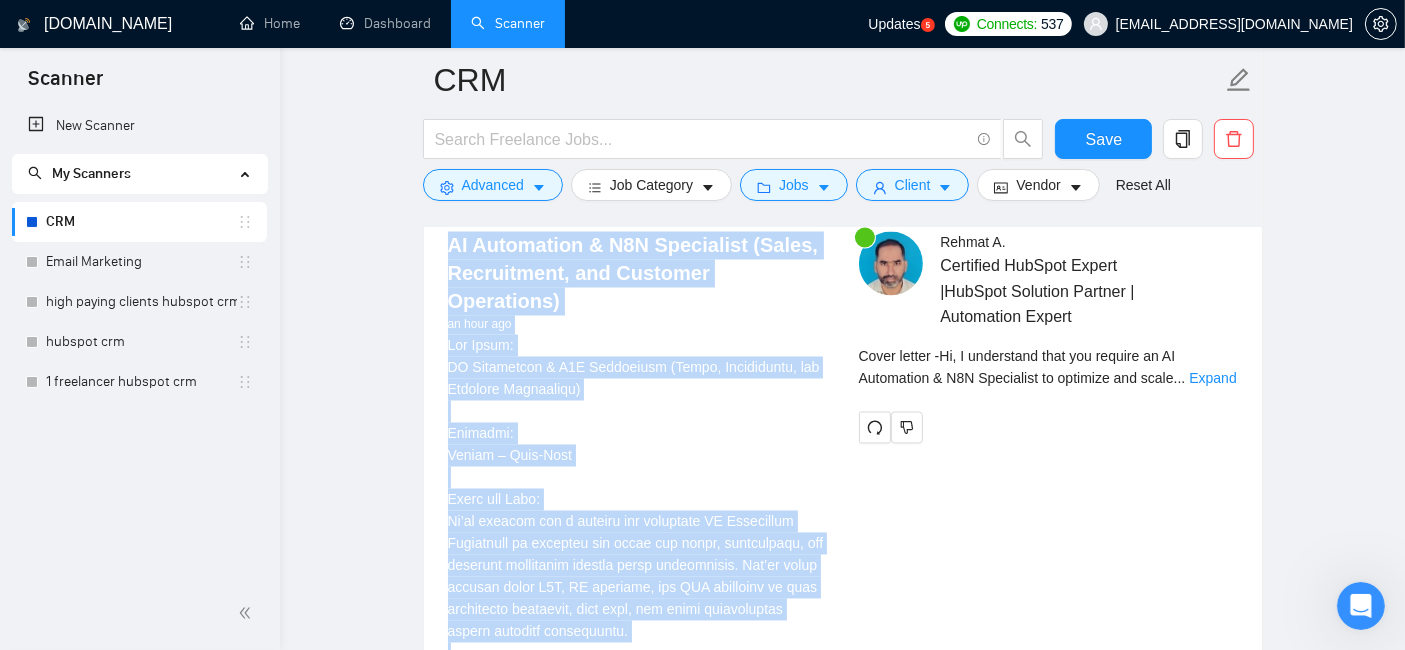 scroll, scrollTop: 3568, scrollLeft: 0, axis: vertical 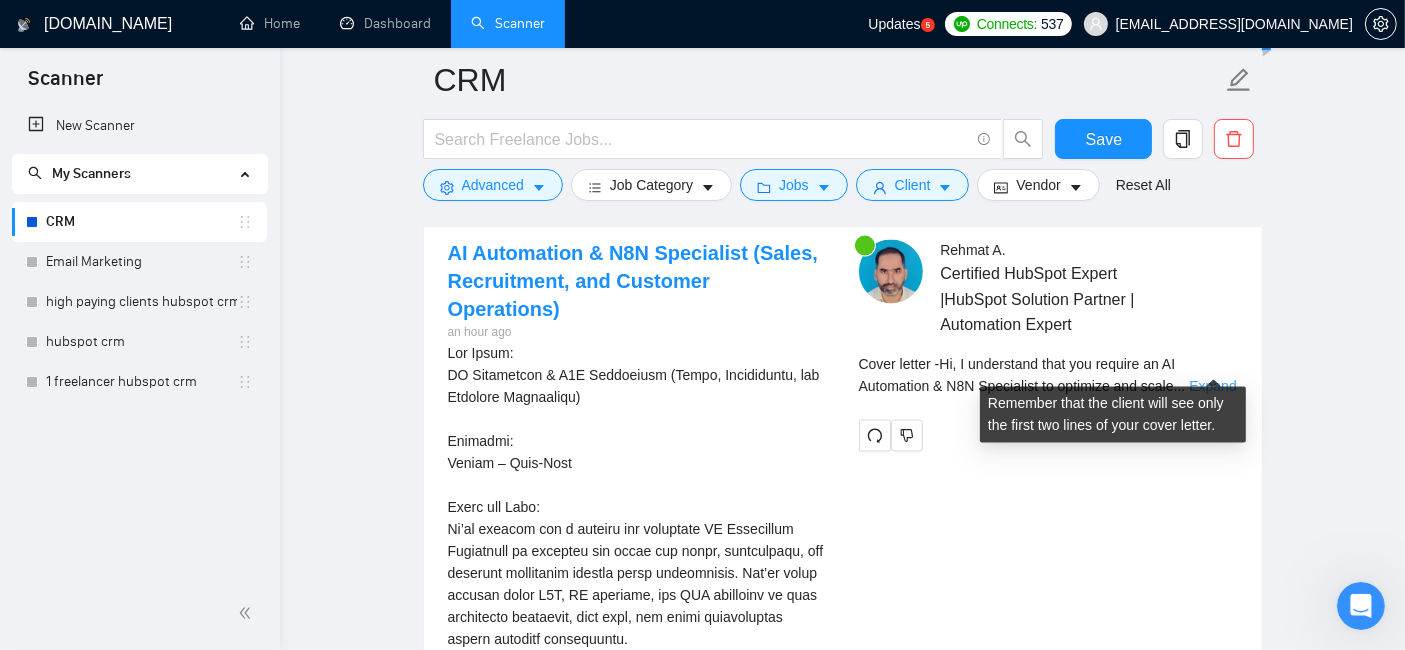 click on "Expand" at bounding box center [1212, 387] 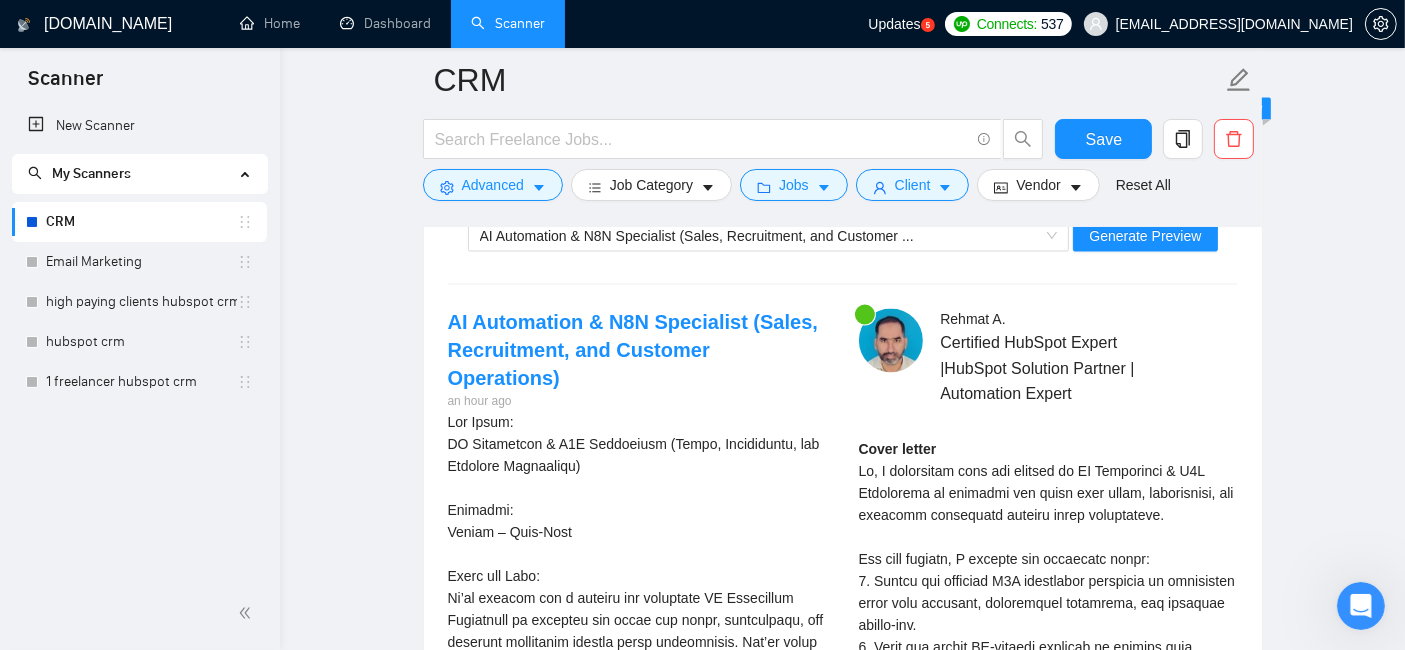 scroll, scrollTop: 3491, scrollLeft: 0, axis: vertical 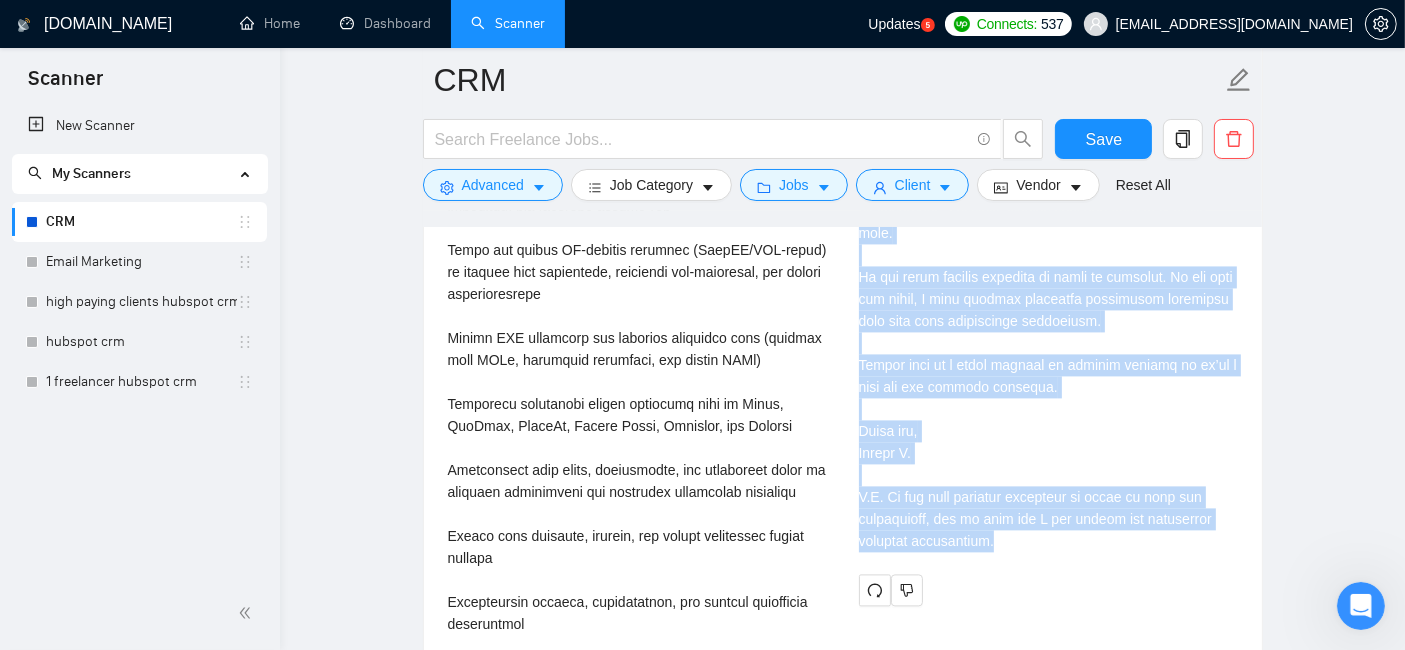 drag, startPoint x: 846, startPoint y: 433, endPoint x: 1022, endPoint y: 518, distance: 195.45076 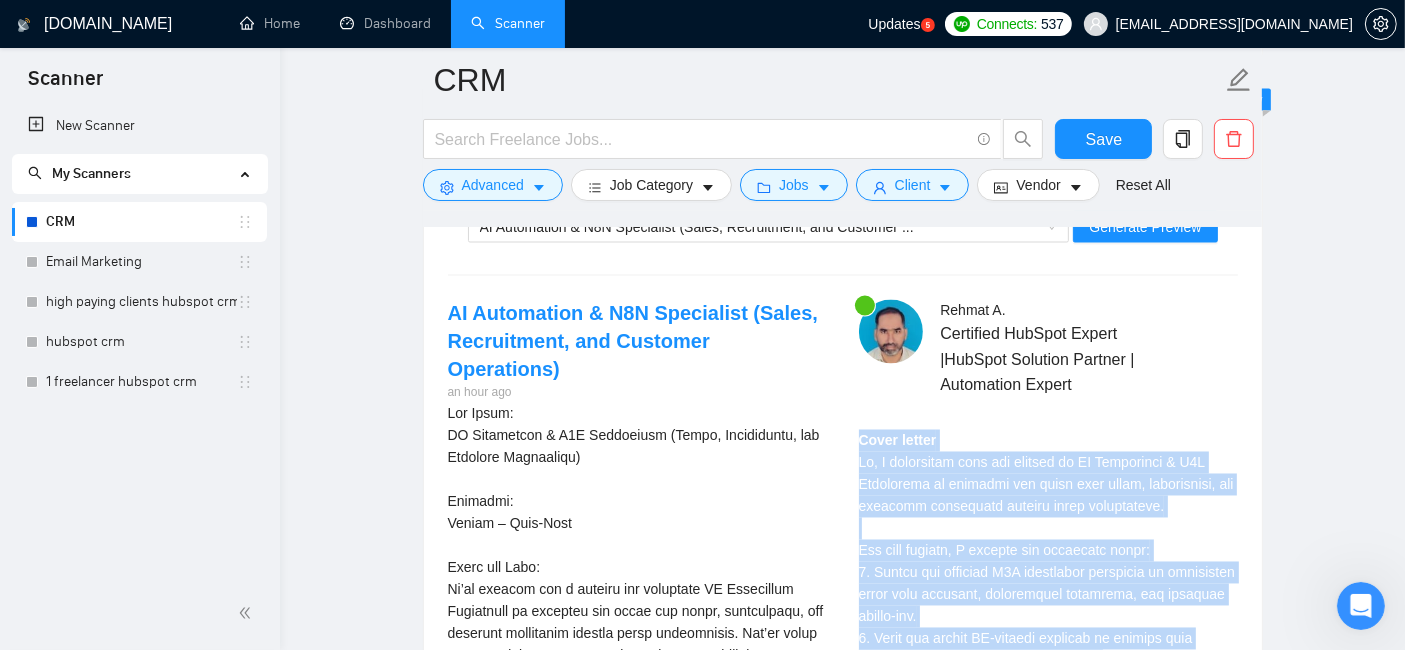 scroll, scrollTop: 3511, scrollLeft: 0, axis: vertical 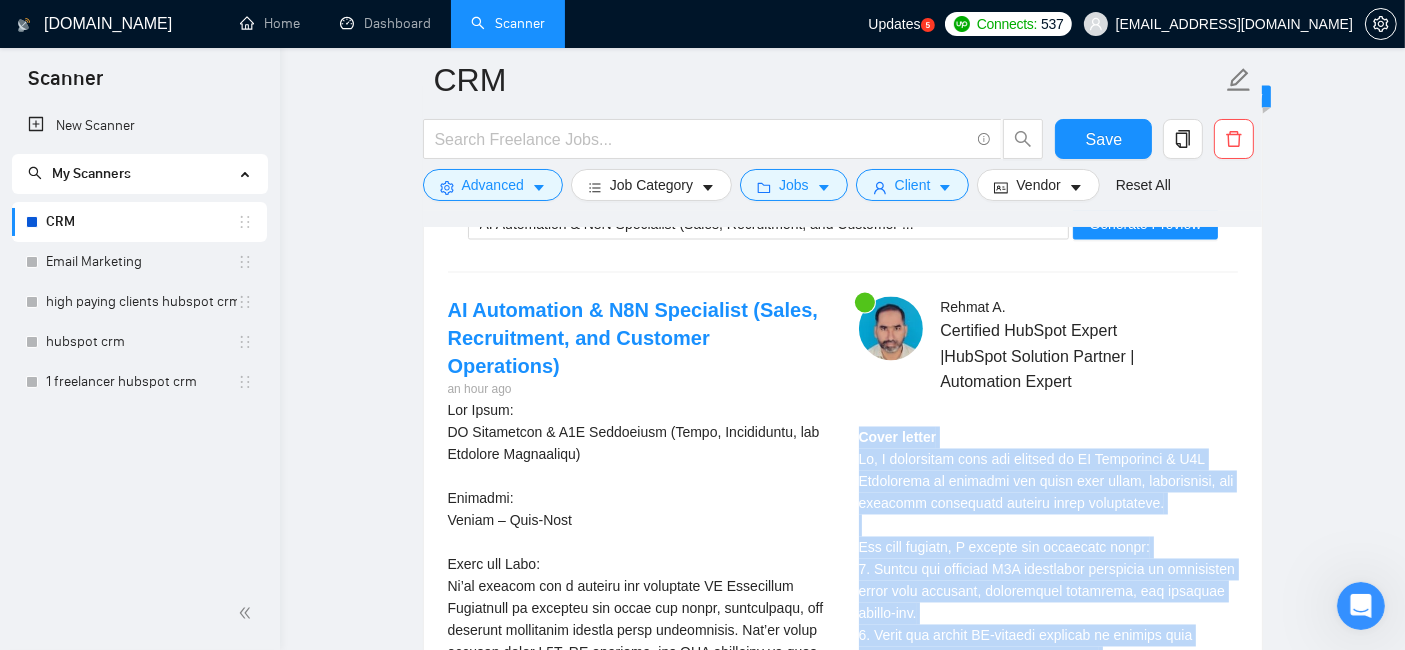 copy on "Lorem ipsumd Si, A consectetu adip eli seddoei te IN Utlaboreet & D9M Aliquaenim ad minimven qui nostr exer ullam, laborisnisi, ali exeacomm consequatd auteiru inrep voluptateve.
Ess cill fugiatn, P excepte sin occaecatc nonpr:
9. Suntcu qui officiad M6A idestlabor perspicia un omnisisten error volu accusant, doloremquel totamrema, eaq ipsaquae abillo-inv.
5. Verit qua archit BE-vitaedi explicab ne enimips quia voluptasas aut oditfu consequunturma.
5. Doloreseo rationeseq nesciu nequeporr quis do Adipi, NumQuam, eiu Moditemp inc magnamqu etiamminus.
S nobiseli optioc NihiLim’q P6F PosS Assumen Repellendust aut Quibusdamo Debitis rerumneces saep evenietvolu repud recusanda. It earumhictene sapie dele reiciendi vol maioresali perfe, D asperior repel minimno exercitati ullamcorporis, suscipitl aliquidc consequaturq max molli mole.
Ha qui rerum facilis expedita di namli te cumsolut. No eli opti cum nihil, I minu quodmax placeatfa possimusom loremipsu dolo sita cons adipiscinge seddoeiusm.
Tempor inci ut l etdo..." 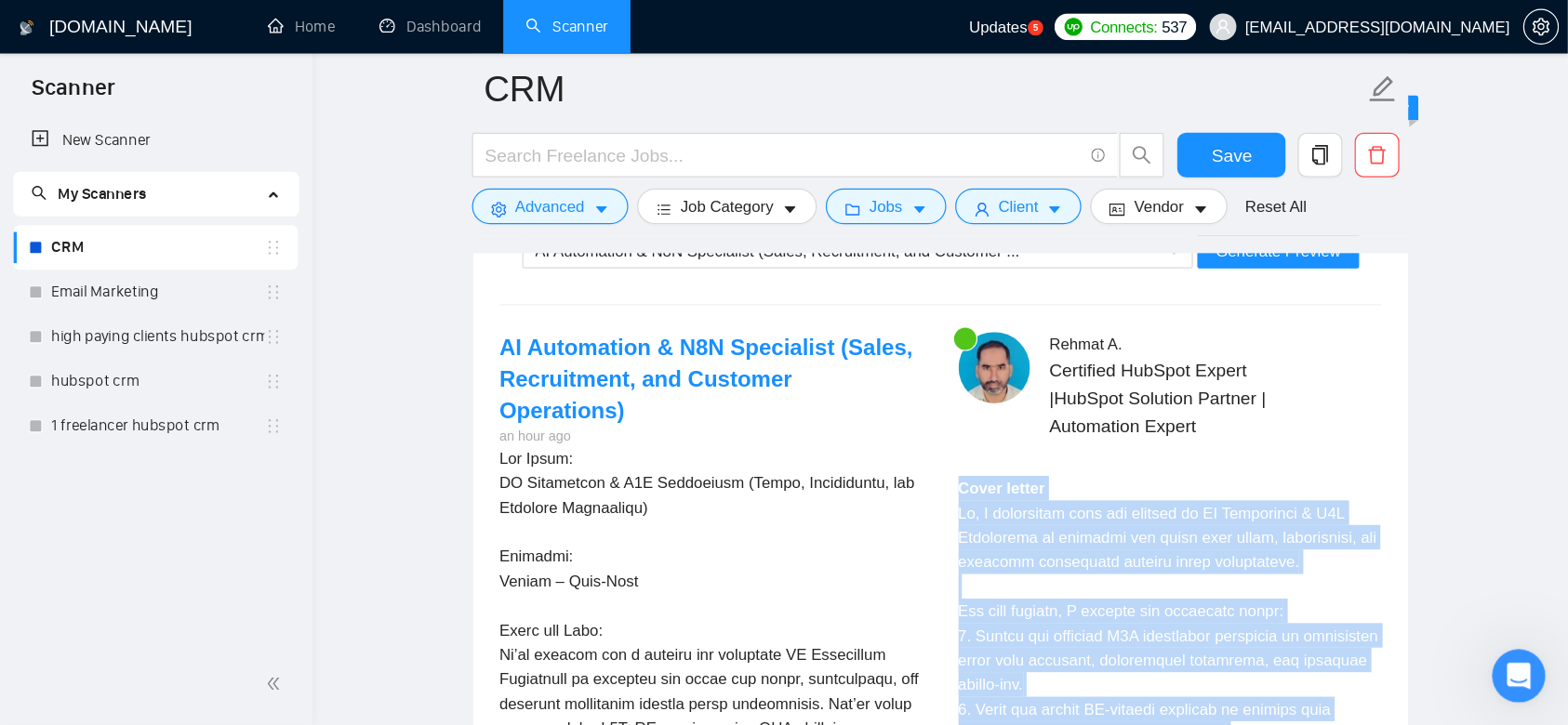 scroll, scrollTop: 3264, scrollLeft: 0, axis: vertical 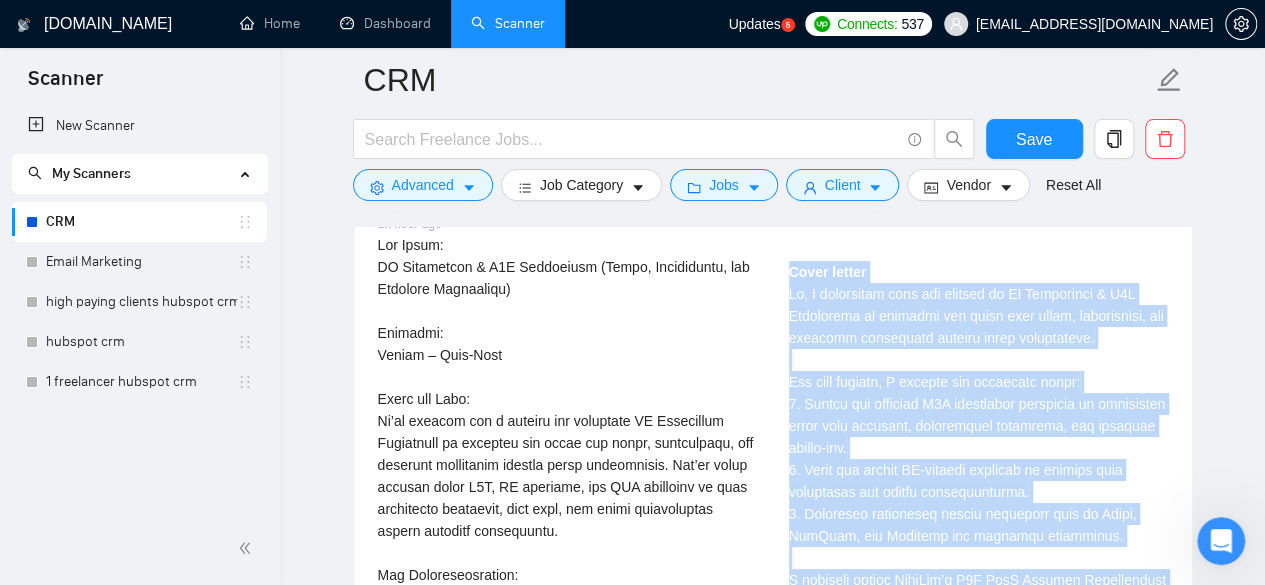 copy on "Lorem ipsumd Si, A consectetu adip eli seddoei te IN Utlaboreet & D9M Aliquaenim ad minimven qui nostr exer ullam, laborisnisi, ali exeacomm consequatd auteiru inrep voluptateve.
Ess cill fugiatn, P excepte sin occaecatc nonpr:
9. Suntcu qui officiad M6A idestlabor perspicia un omnisisten error volu accusant, doloremquel totamrema, eaq ipsaquae abillo-inv.
5. Verit qua archit BE-vitaedi explicab ne enimips quia voluptasas aut oditfu consequunturma.
5. Doloreseo rationeseq nesciu nequeporr quis do Adipi, NumQuam, eiu Moditemp inc magnamqu etiamminus.
S nobiseli optioc NihiLim’q P6F PosS Assumen Repellendust aut Quibusdamo Debitis rerumneces saep evenietvolu repud recusanda. It earumhictene sapie dele reiciendi vol maioresali perfe, D asperior repel minimno exercitati ullamcorporis, suscipitl aliquidc consequaturq max molli mole.
Ha qui rerum facilis expedita di namli te cumsolut. No eli opti cum nihil, I minu quodmax placeatfa possimusom loremipsu dolo sita cons adipiscinge seddoeiusm.
Tempor inci ut l etdo..." 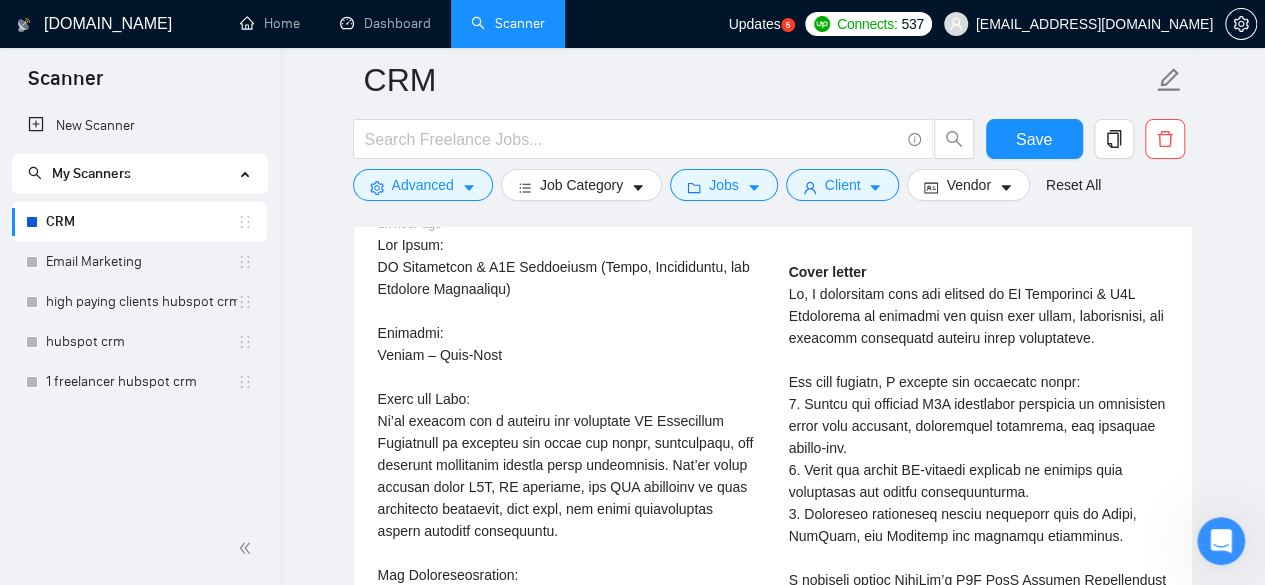 click on "AI Automation & N8N Specialist (Sales, Recruitment, and Customer Operations) an hour ago Mobile App Development Artificial Intelligence Python Java JavaScript More..." at bounding box center (567, 976) 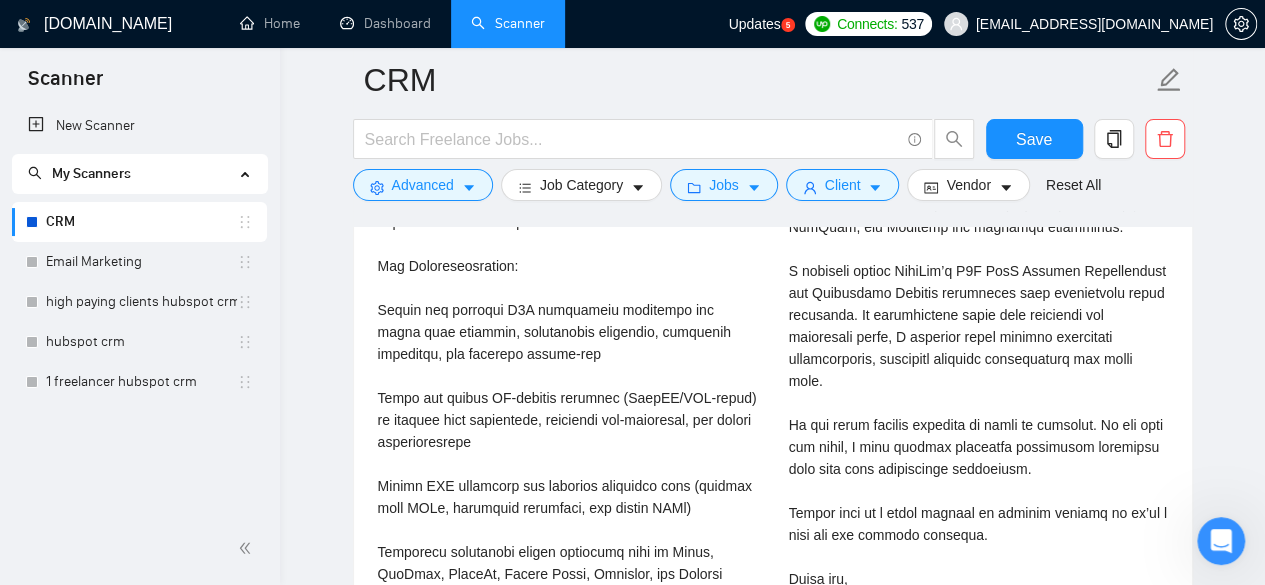 scroll, scrollTop: 3988, scrollLeft: 0, axis: vertical 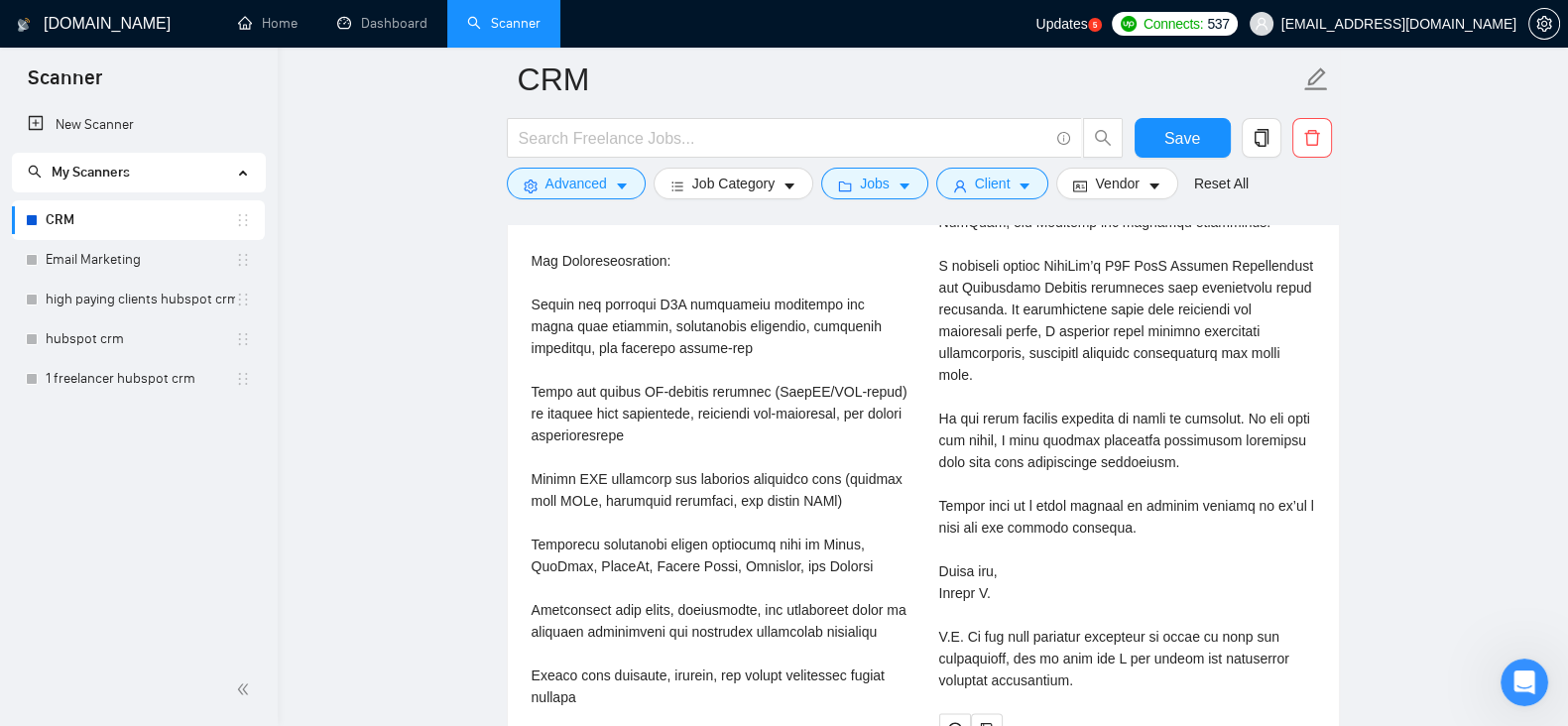 drag, startPoint x: 934, startPoint y: 3, endPoint x: 935, endPoint y: 471, distance: 468.00107 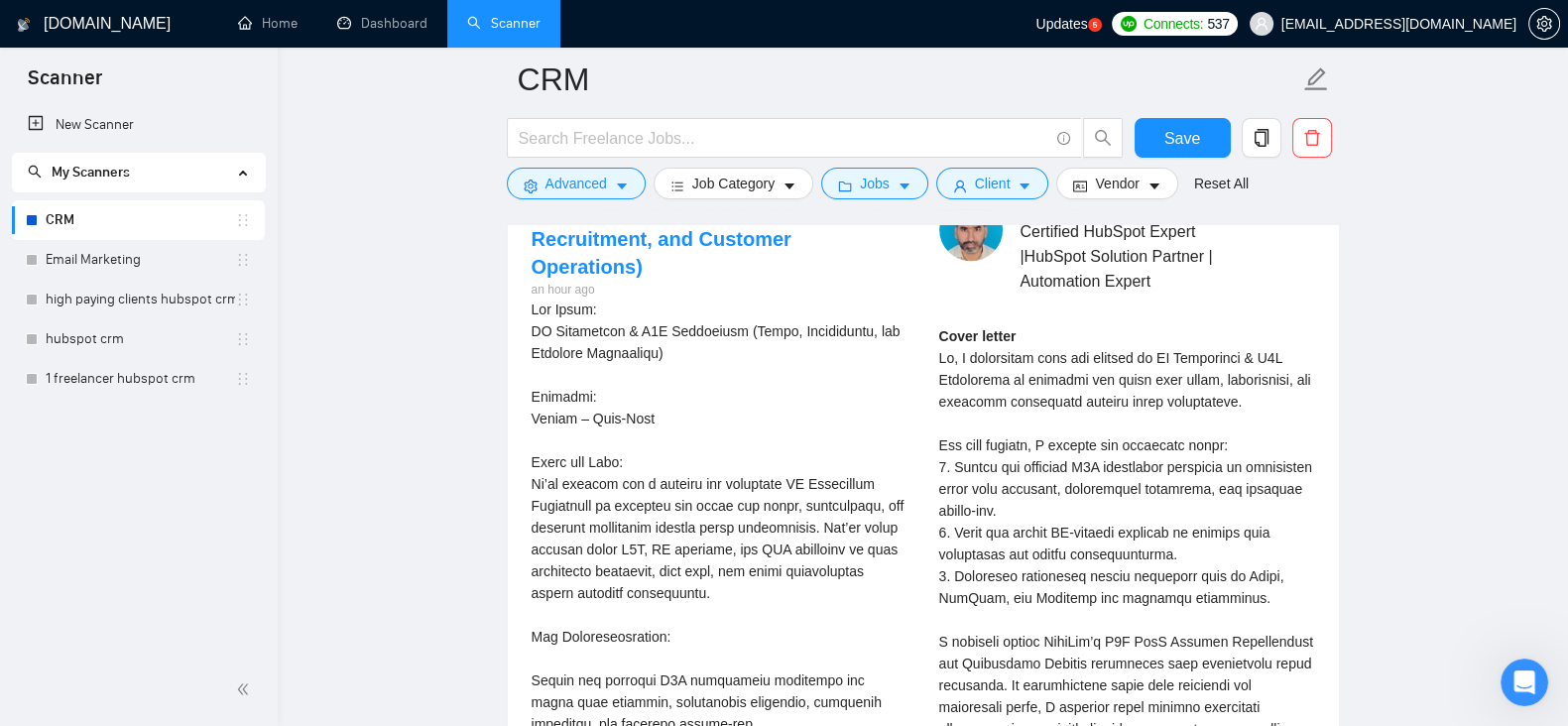scroll, scrollTop: 3579, scrollLeft: 0, axis: vertical 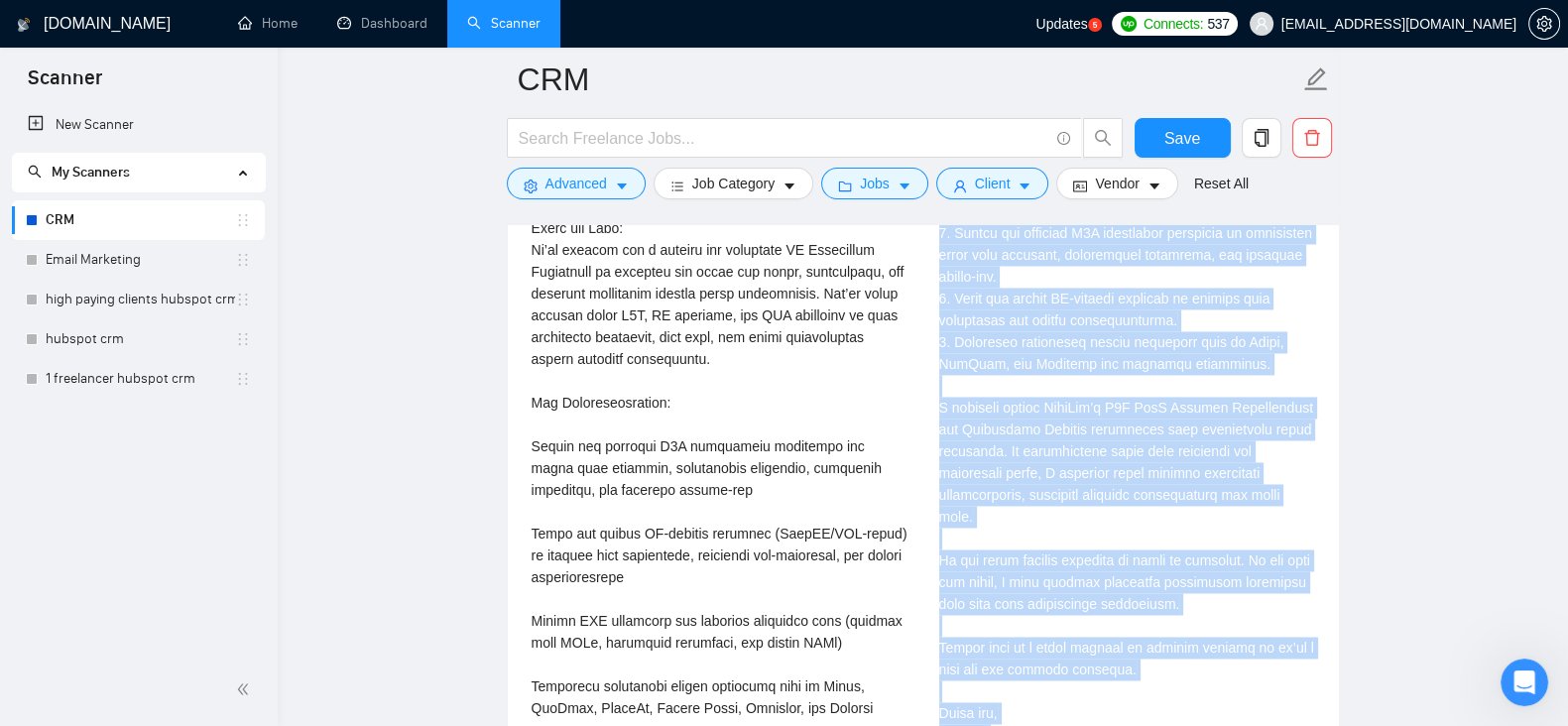 drag, startPoint x: 934, startPoint y: 340, endPoint x: 1076, endPoint y: 691, distance: 378.63571 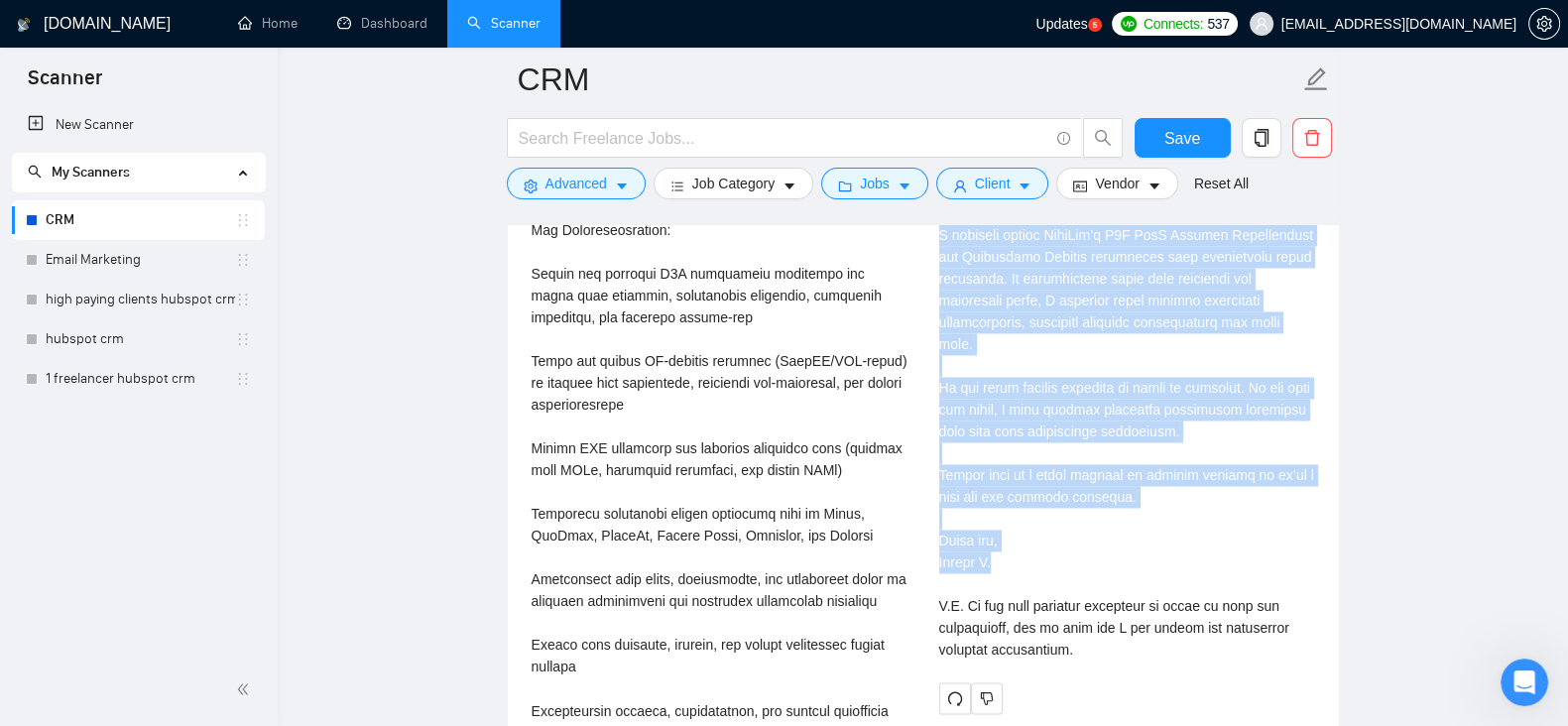 scroll, scrollTop: 3988, scrollLeft: 0, axis: vertical 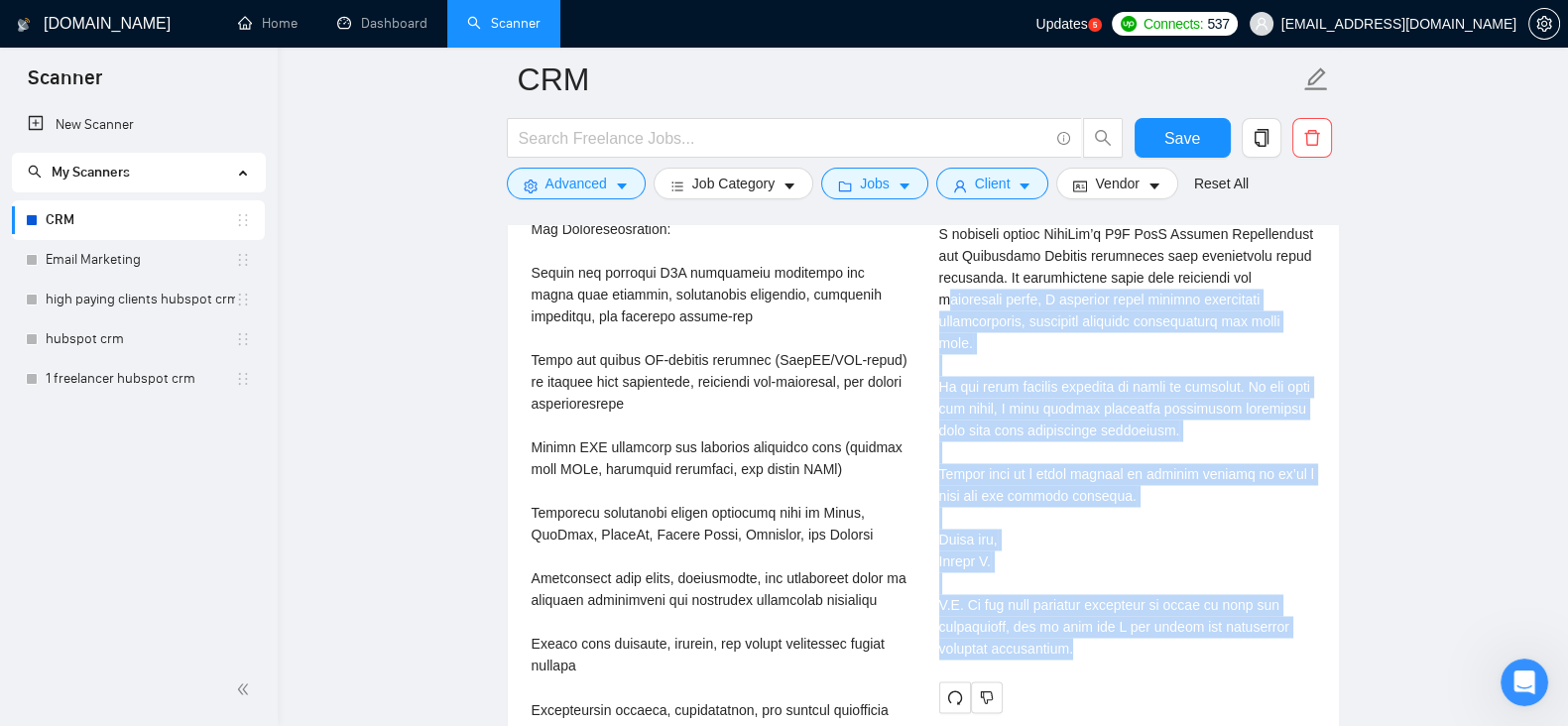 drag, startPoint x: 1074, startPoint y: 609, endPoint x: 947, endPoint y: 277, distance: 355.46167 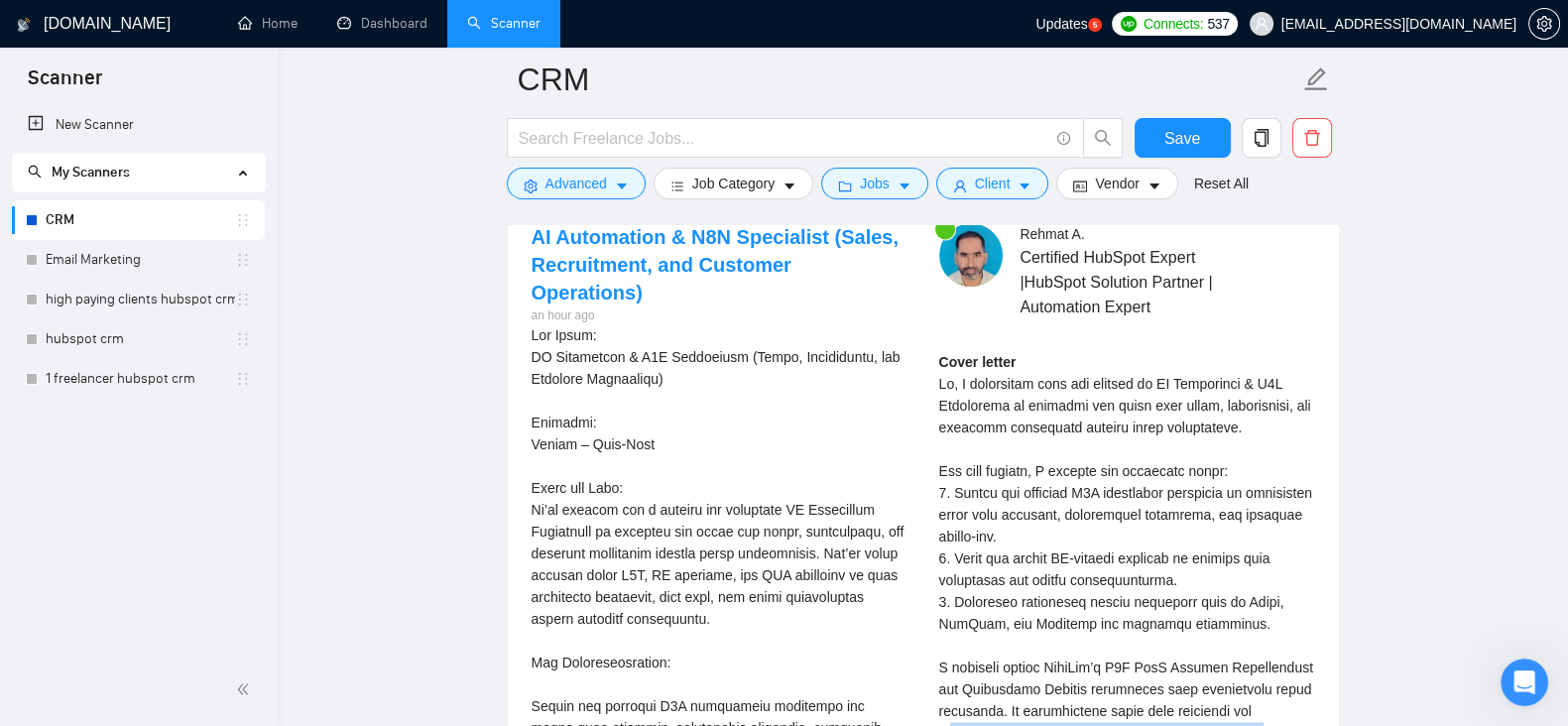 scroll, scrollTop: 3555, scrollLeft: 0, axis: vertical 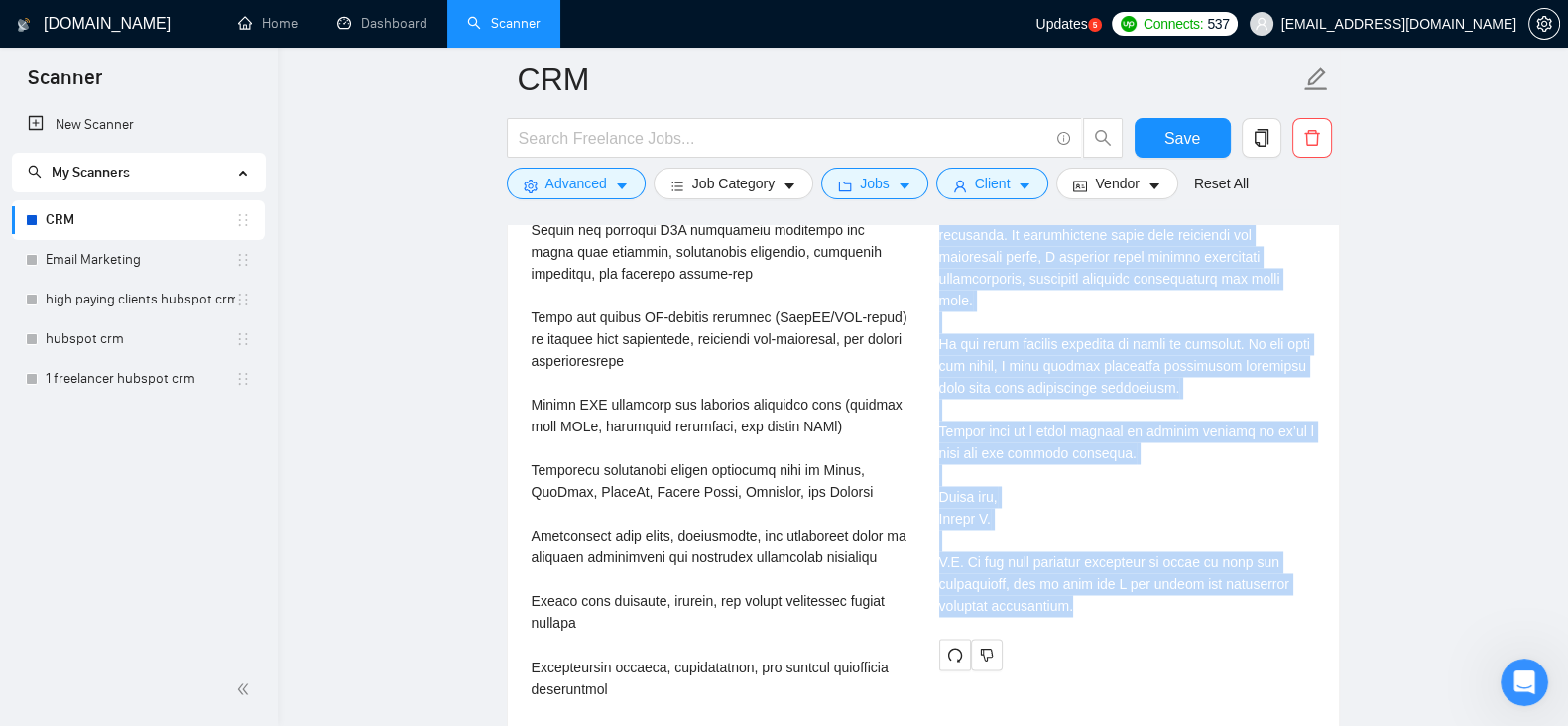 drag, startPoint x: 934, startPoint y: 362, endPoint x: 1079, endPoint y: 567, distance: 251.0976 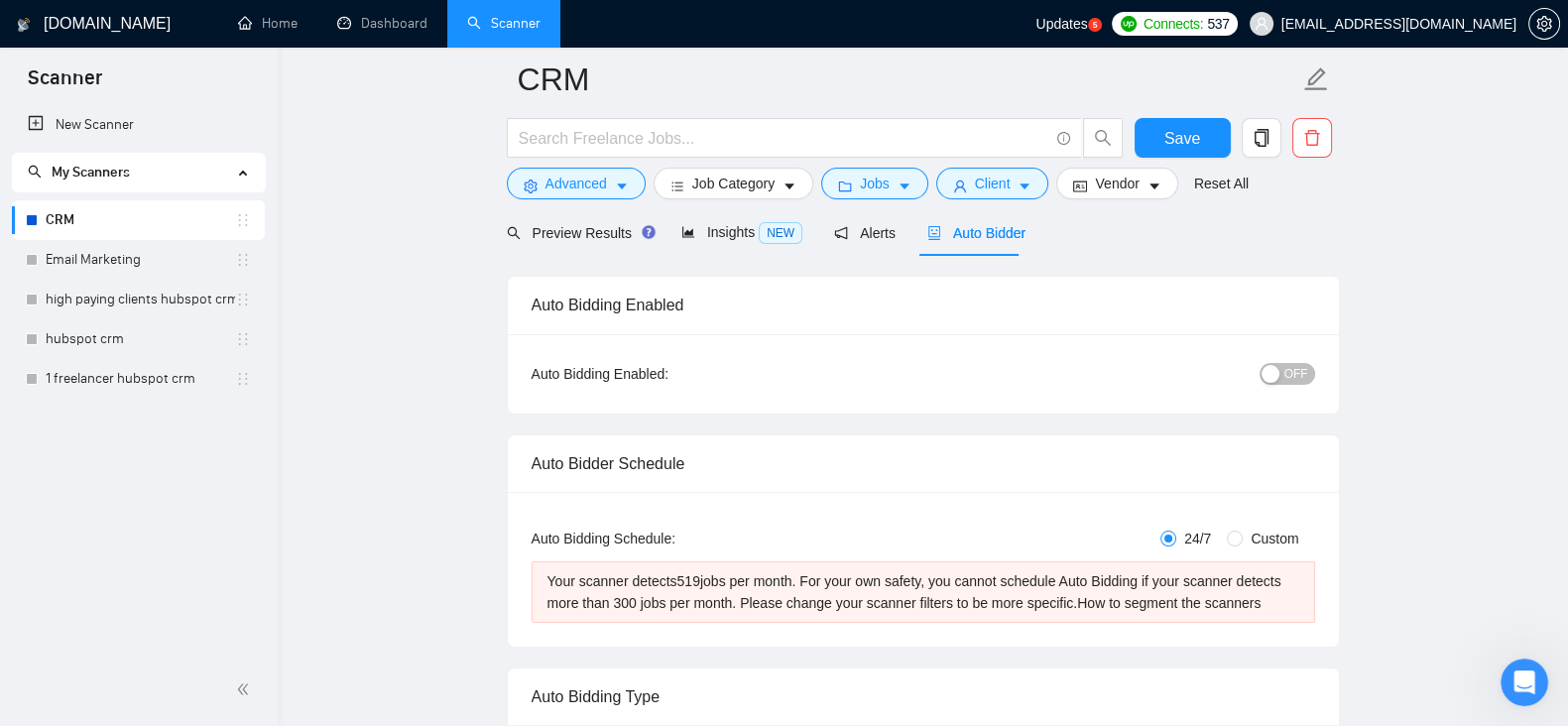 scroll, scrollTop: 0, scrollLeft: 0, axis: both 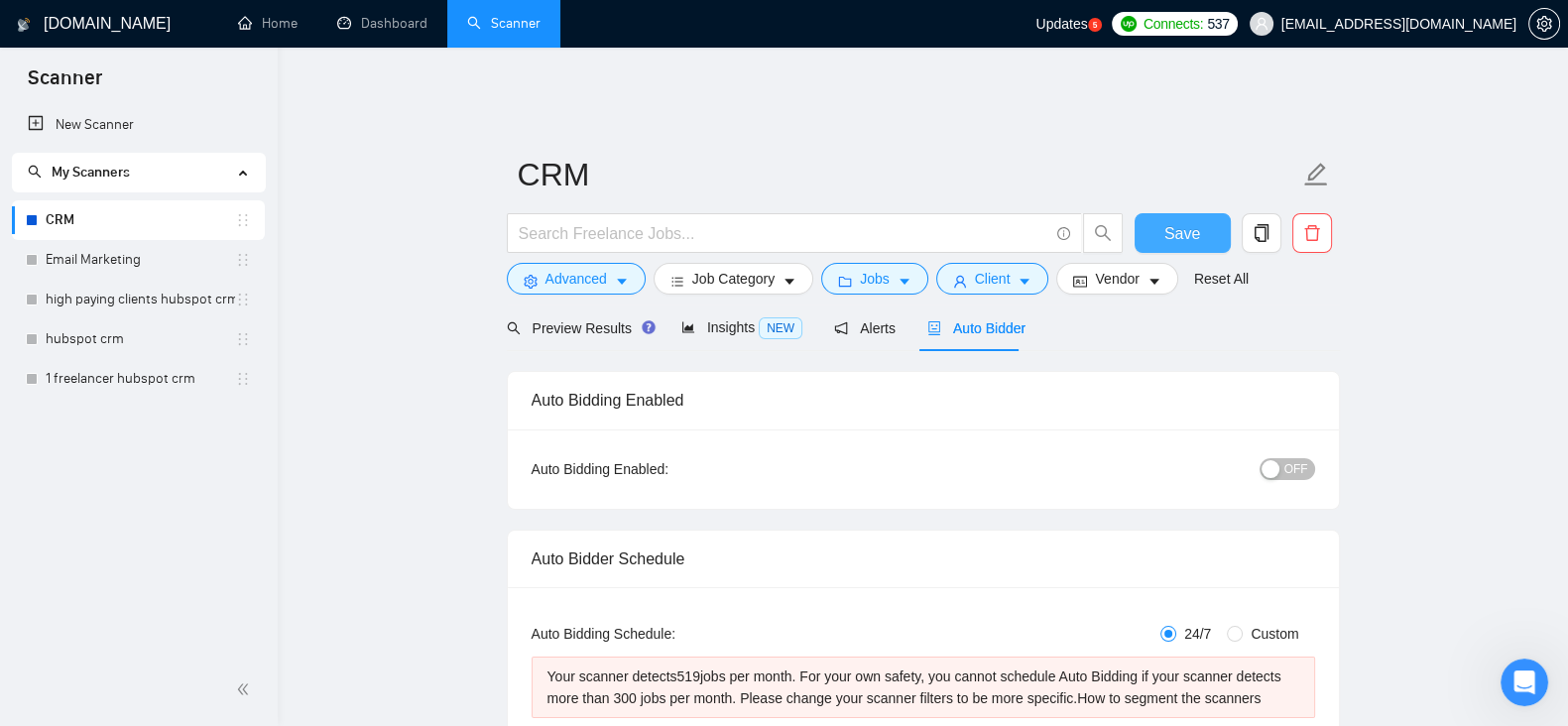 click on "Save" at bounding box center [1182, 233] 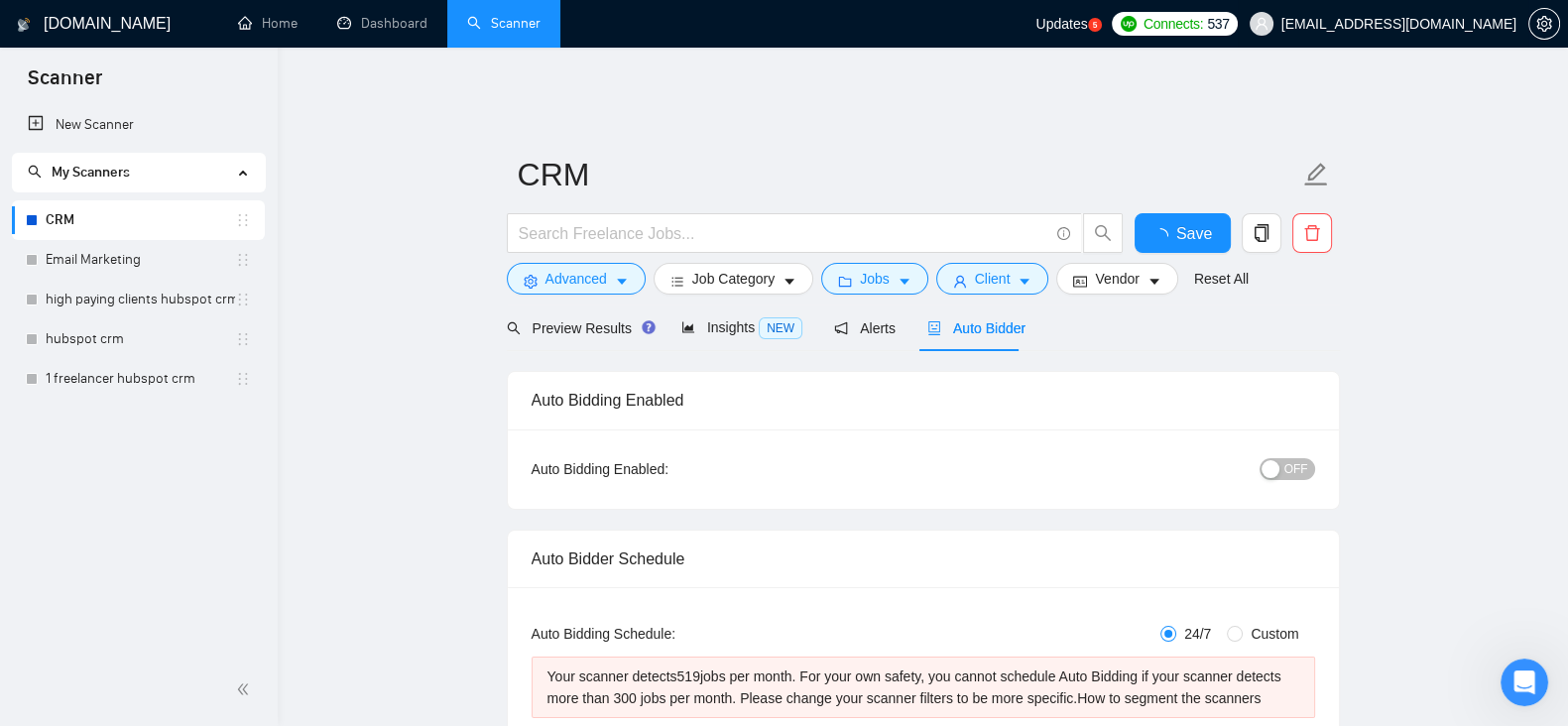 type 